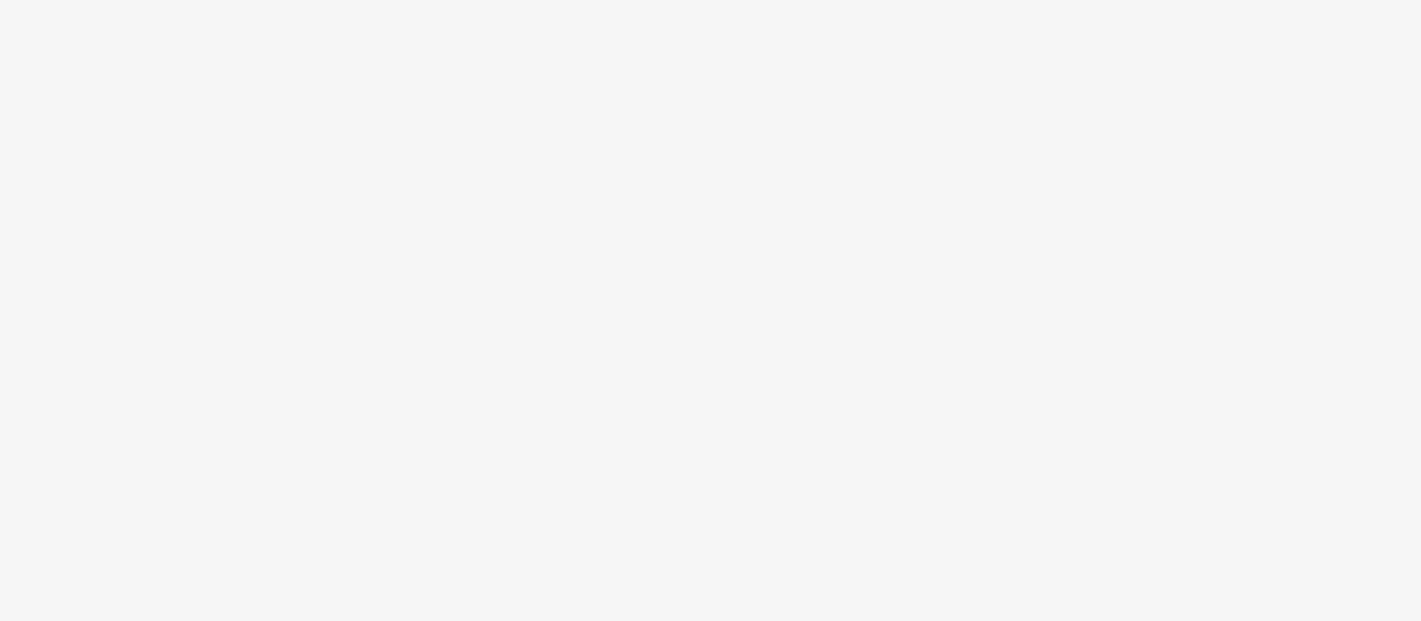 scroll, scrollTop: 0, scrollLeft: 0, axis: both 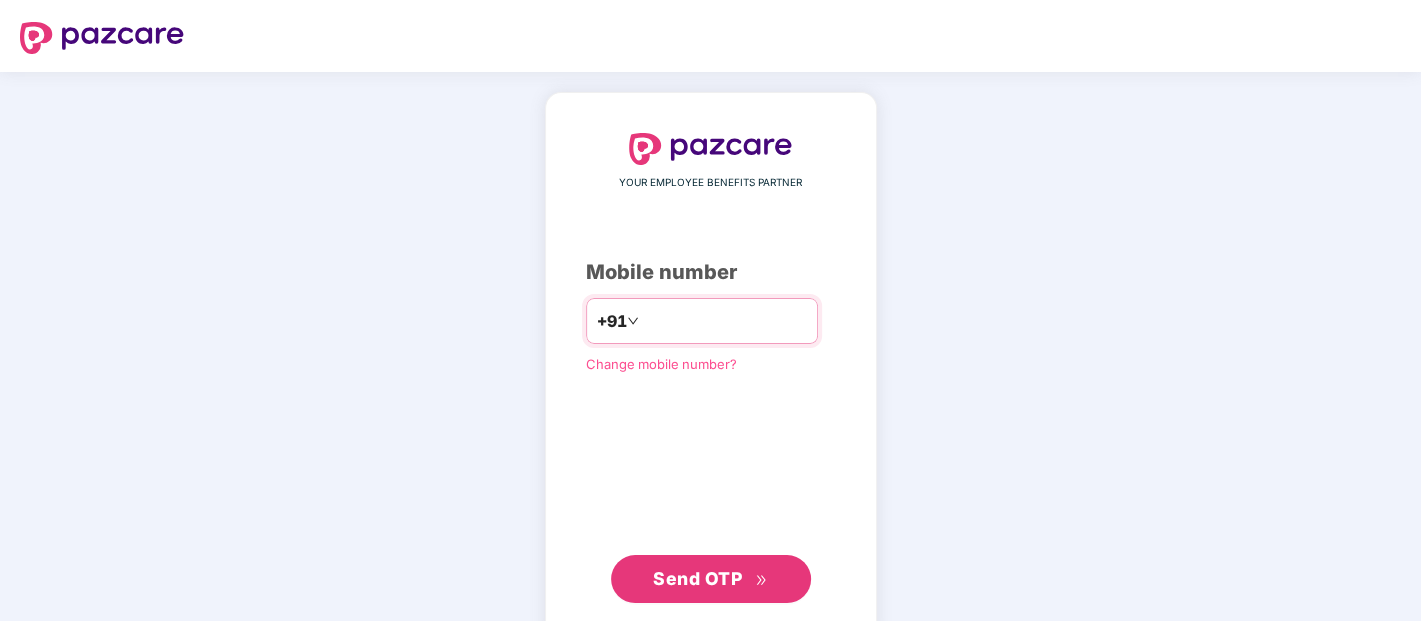 click at bounding box center (725, 321) 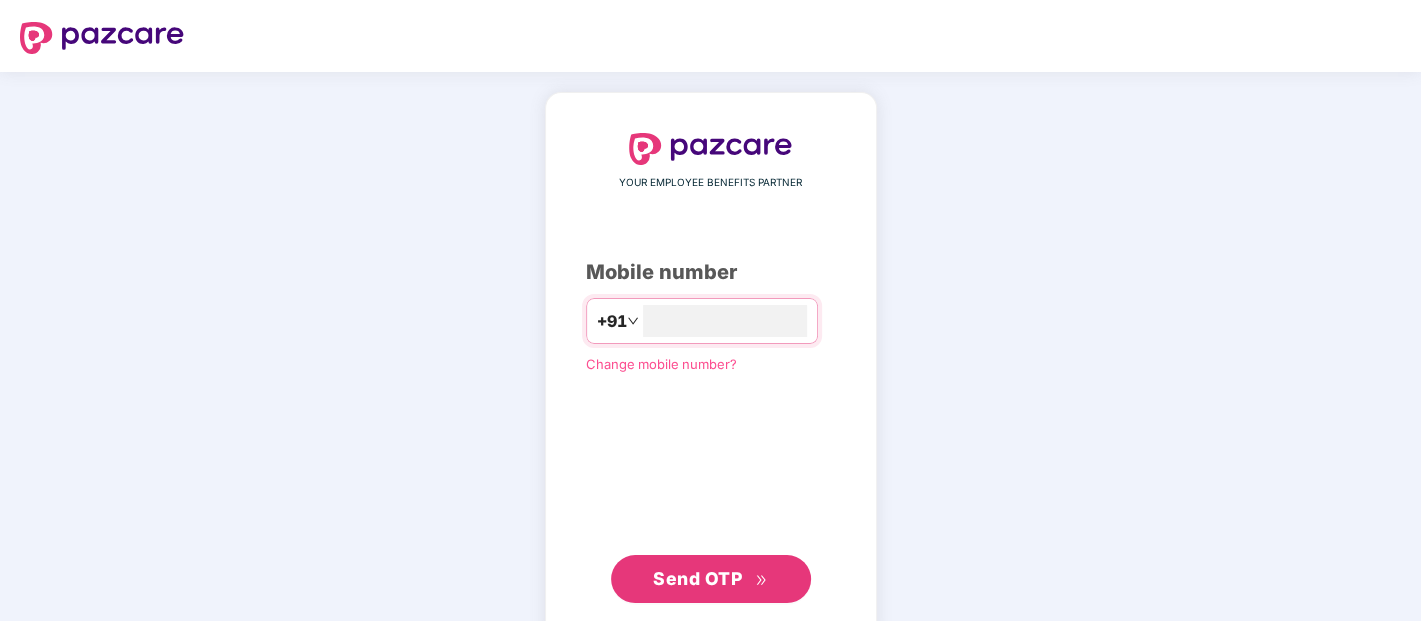 click on "Send OTP" at bounding box center [697, 578] 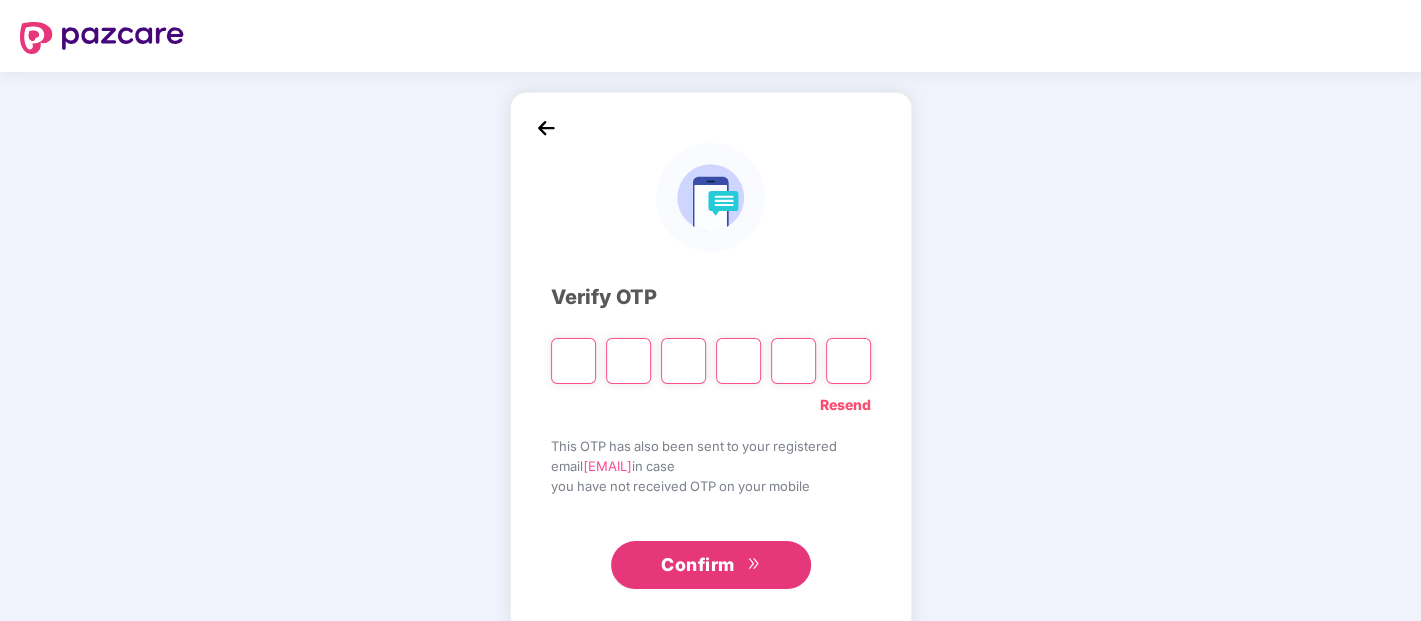 paste on "*" 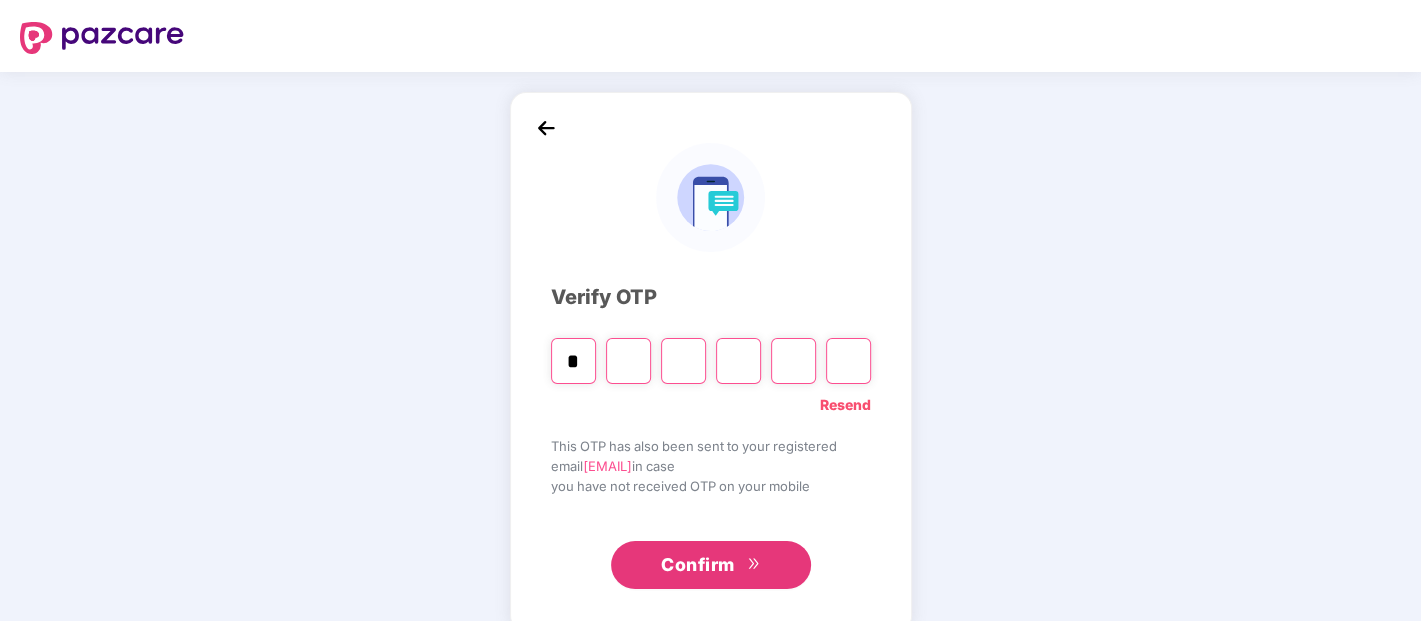 type on "*" 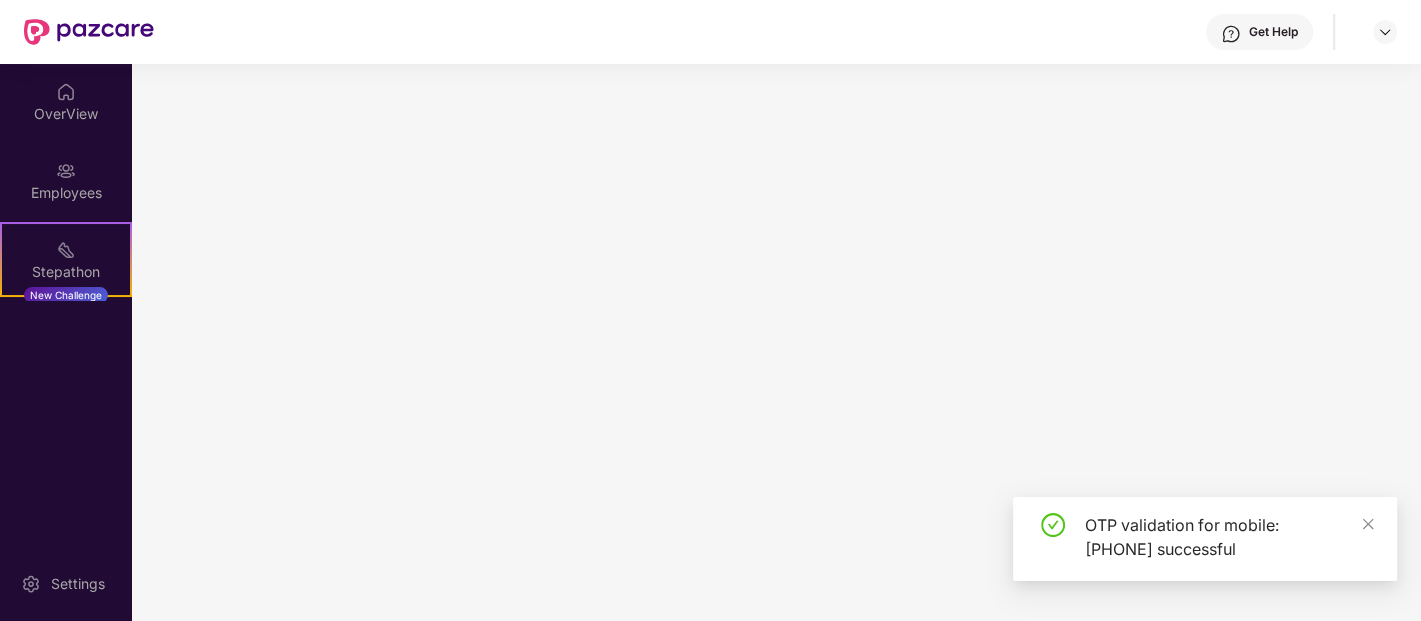 click at bounding box center (776, 342) 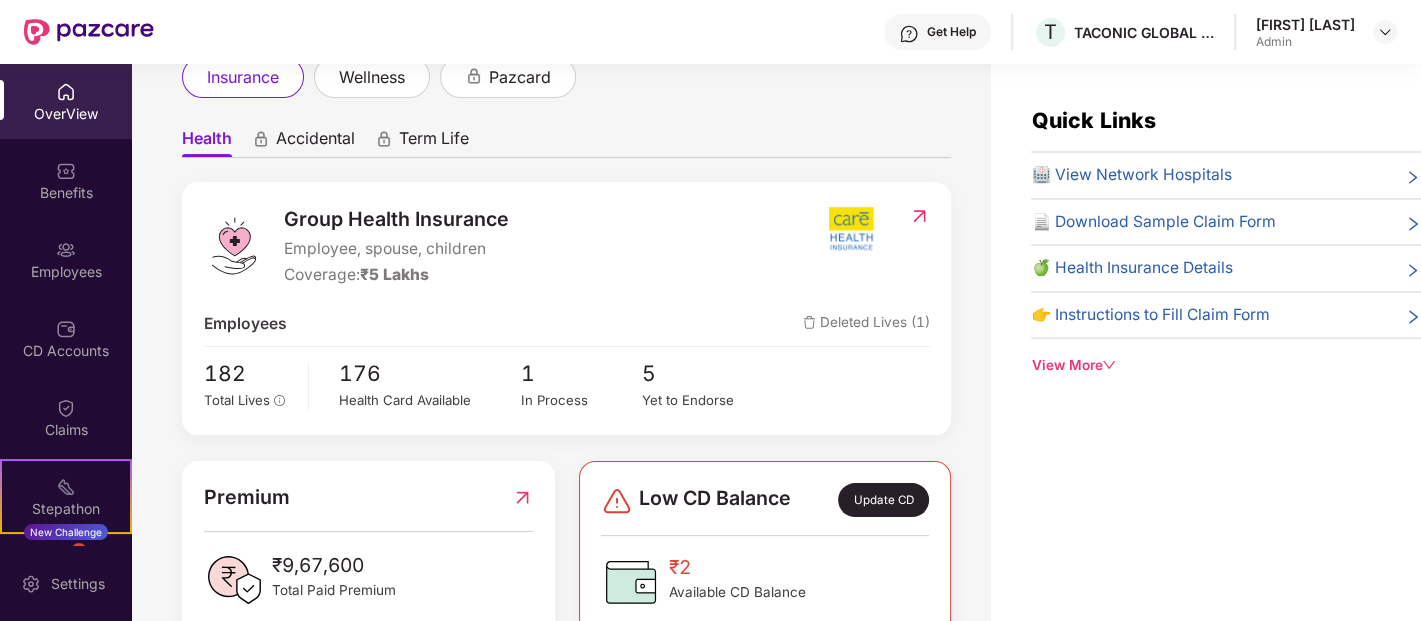 scroll, scrollTop: 182, scrollLeft: 0, axis: vertical 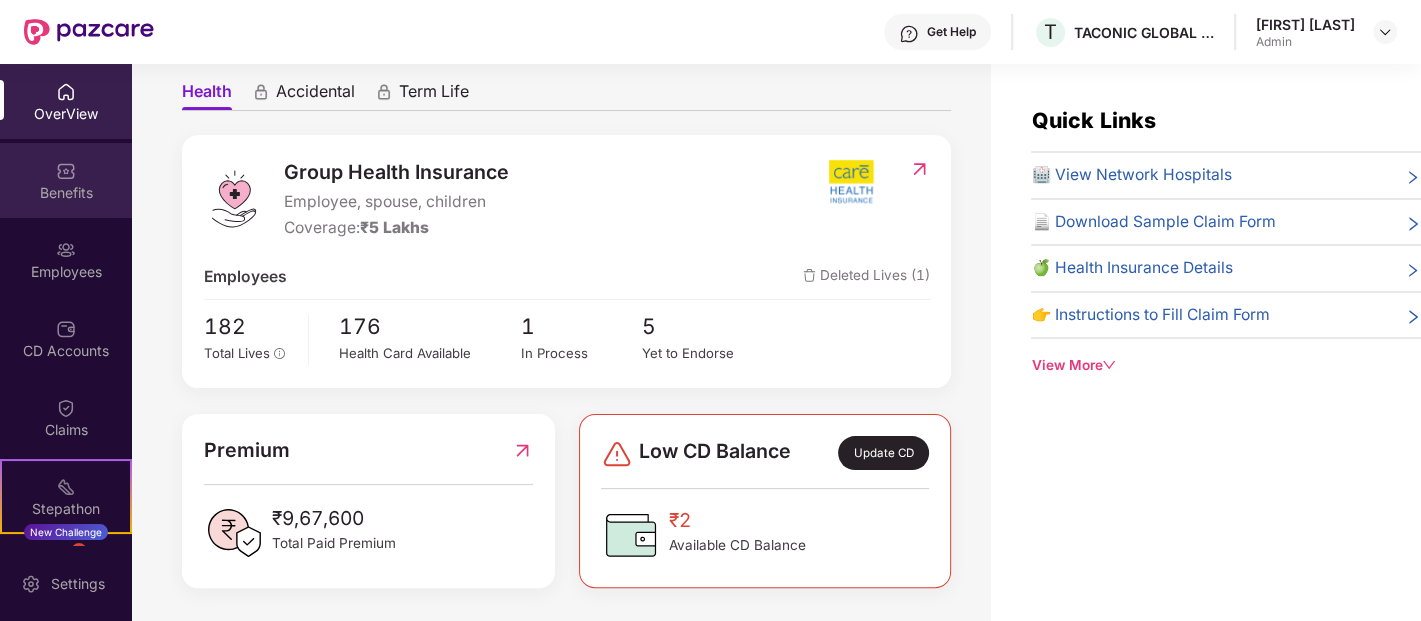 click on "Benefits" at bounding box center (66, 193) 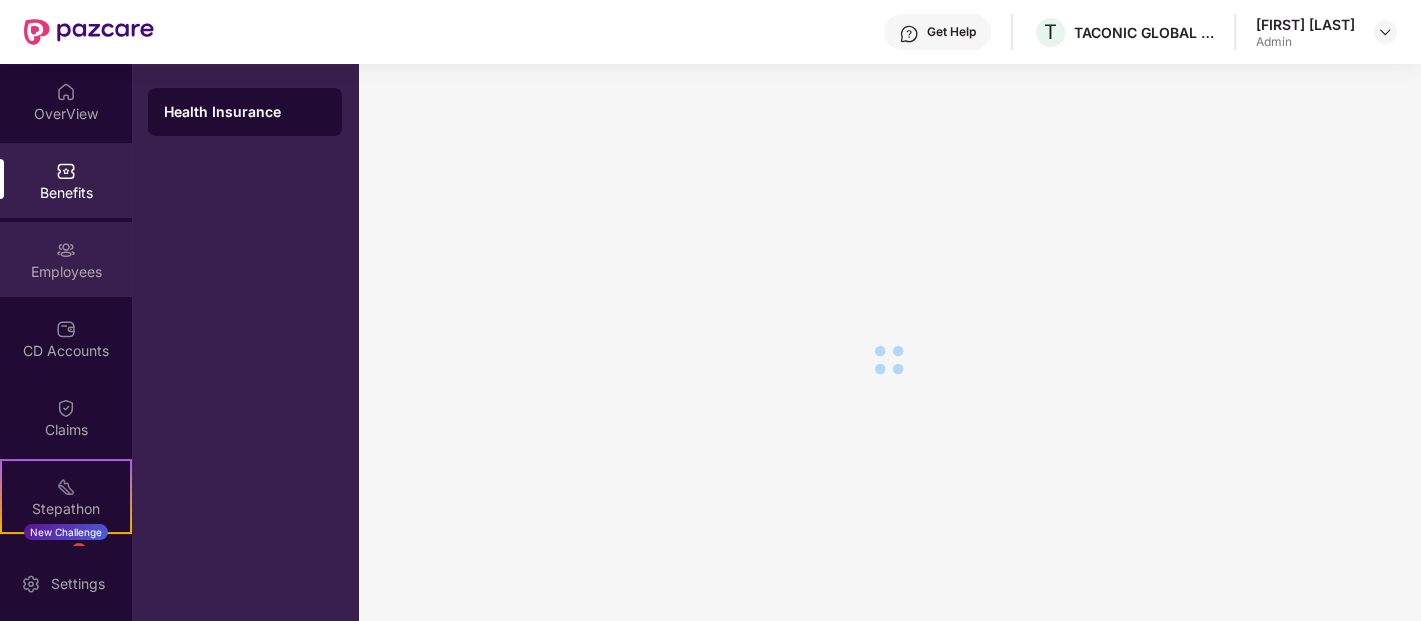 click on "Employees" at bounding box center [66, 259] 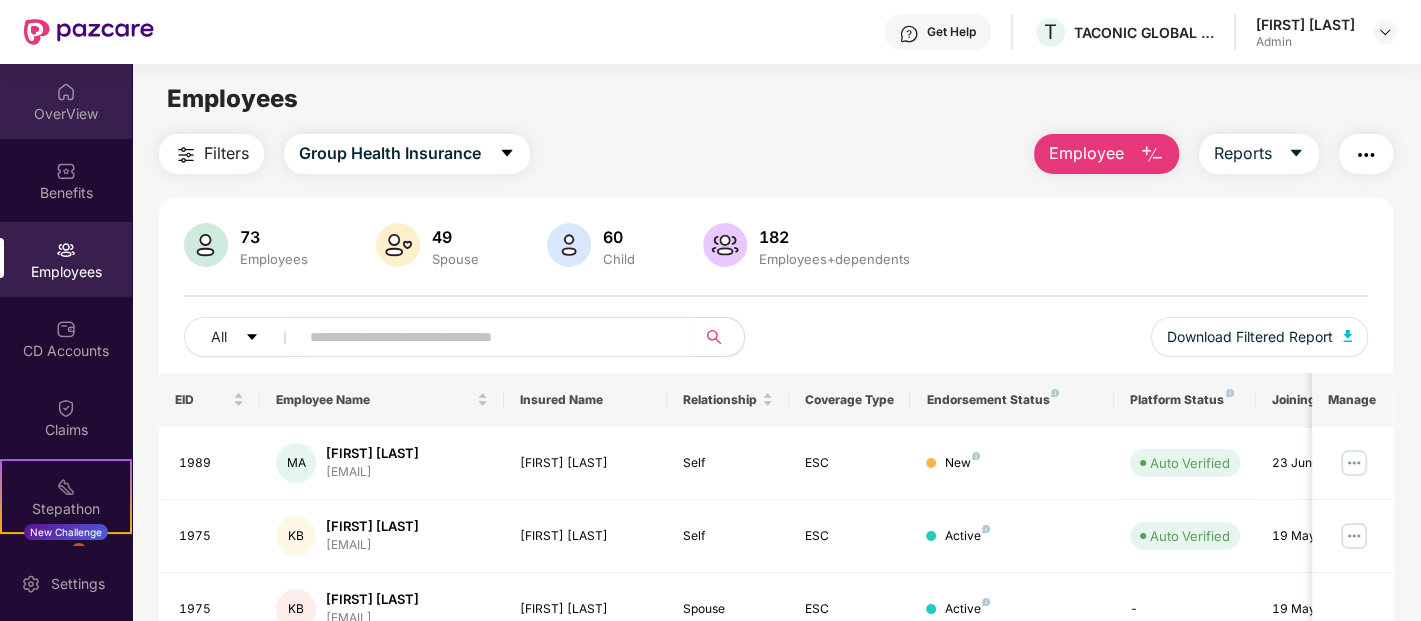 click on "OverView" at bounding box center [66, 114] 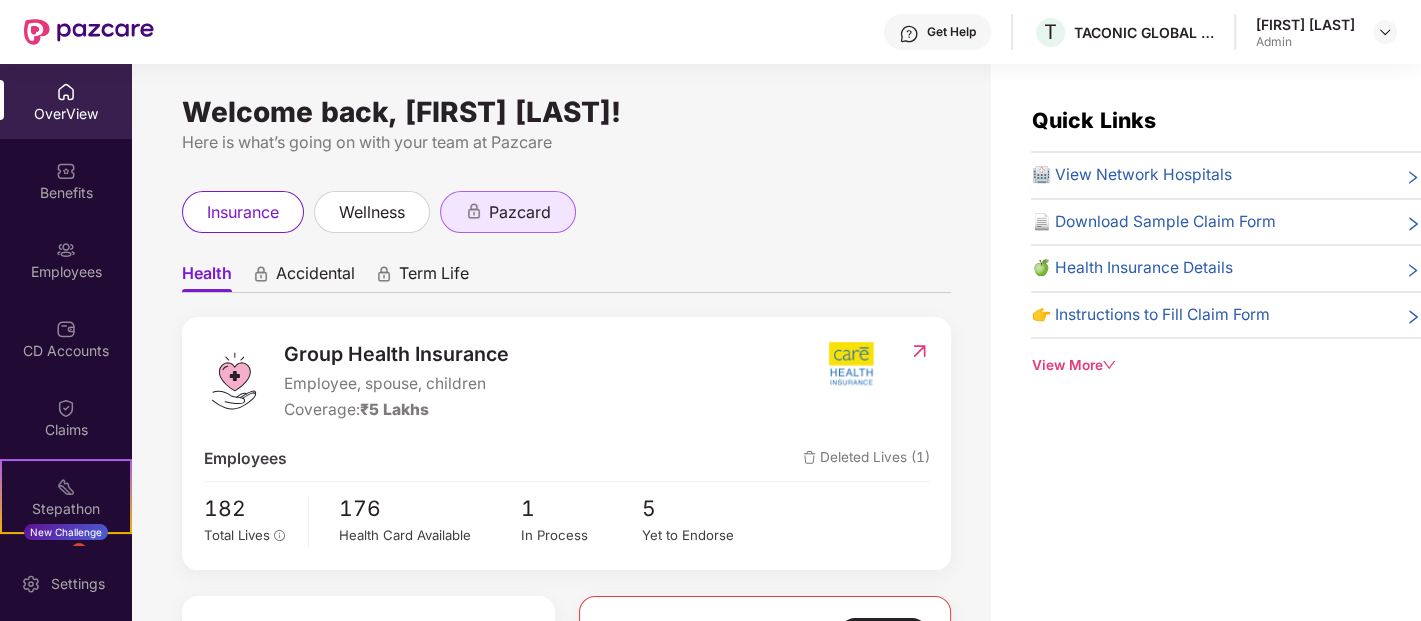 click on "pazcard" at bounding box center (508, 212) 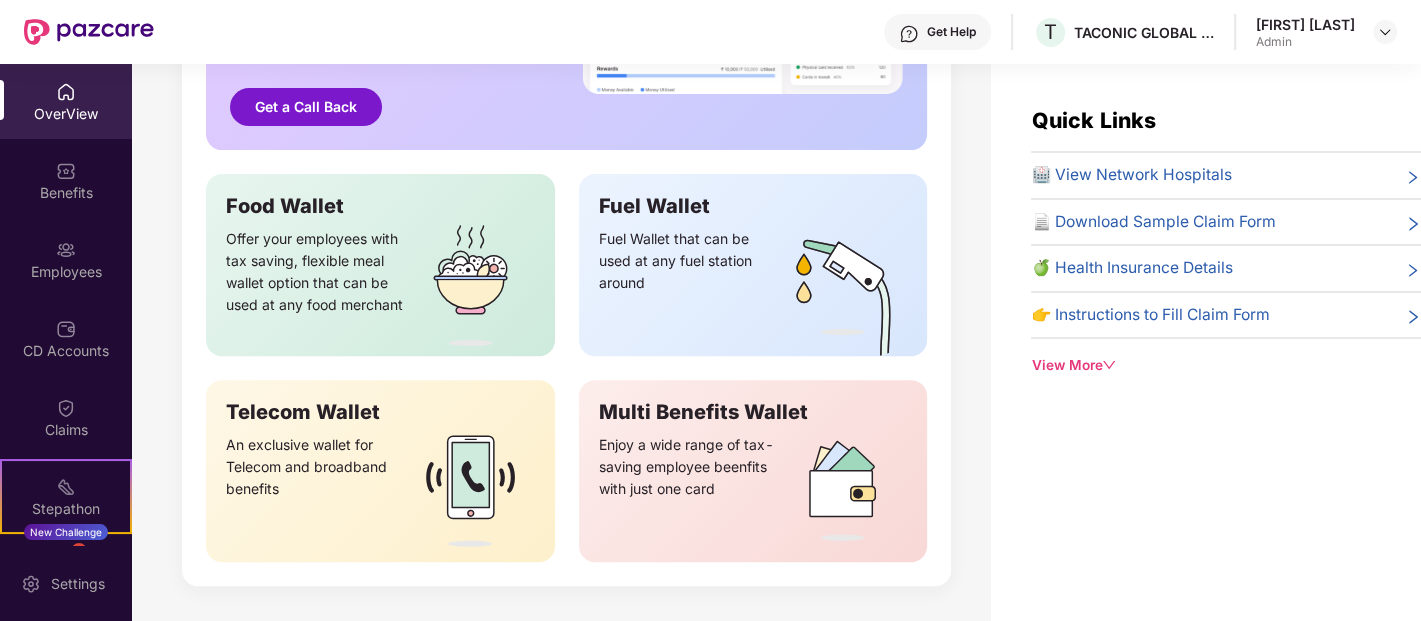scroll, scrollTop: 555, scrollLeft: 0, axis: vertical 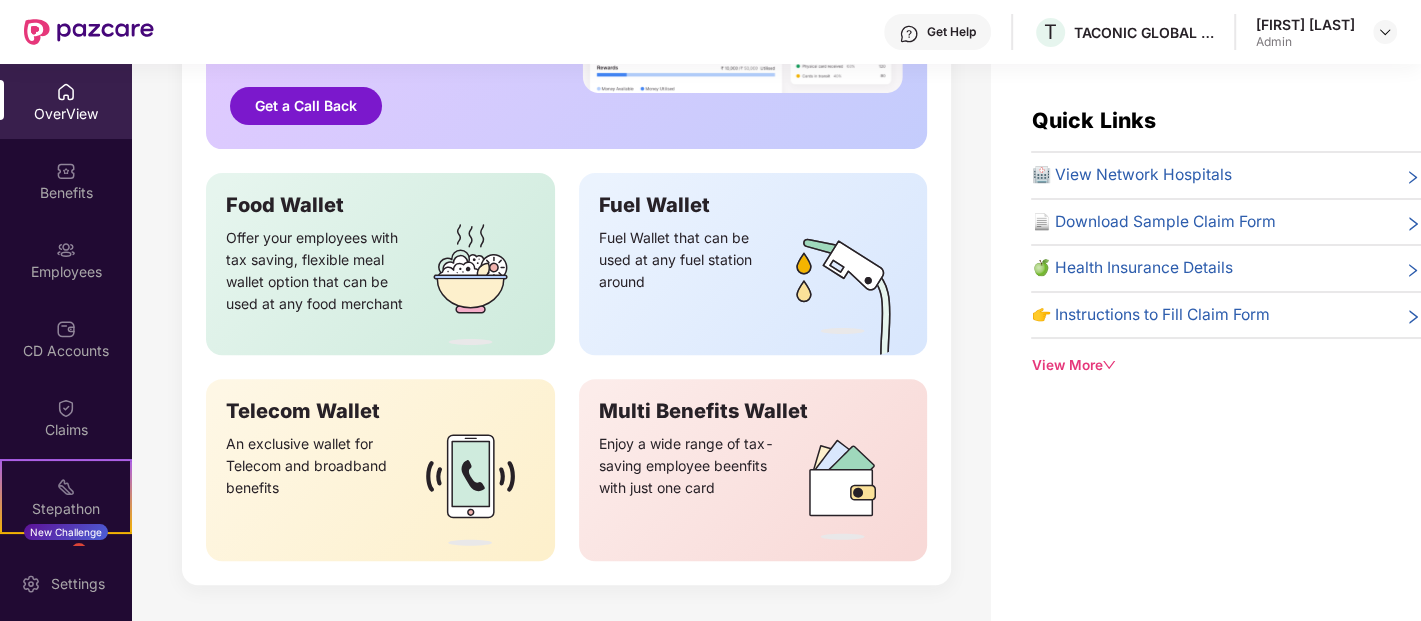 click on "Offer your employees with tax saving, flexible meal wallet option that can be used at any food merchant" at bounding box center [316, 291] 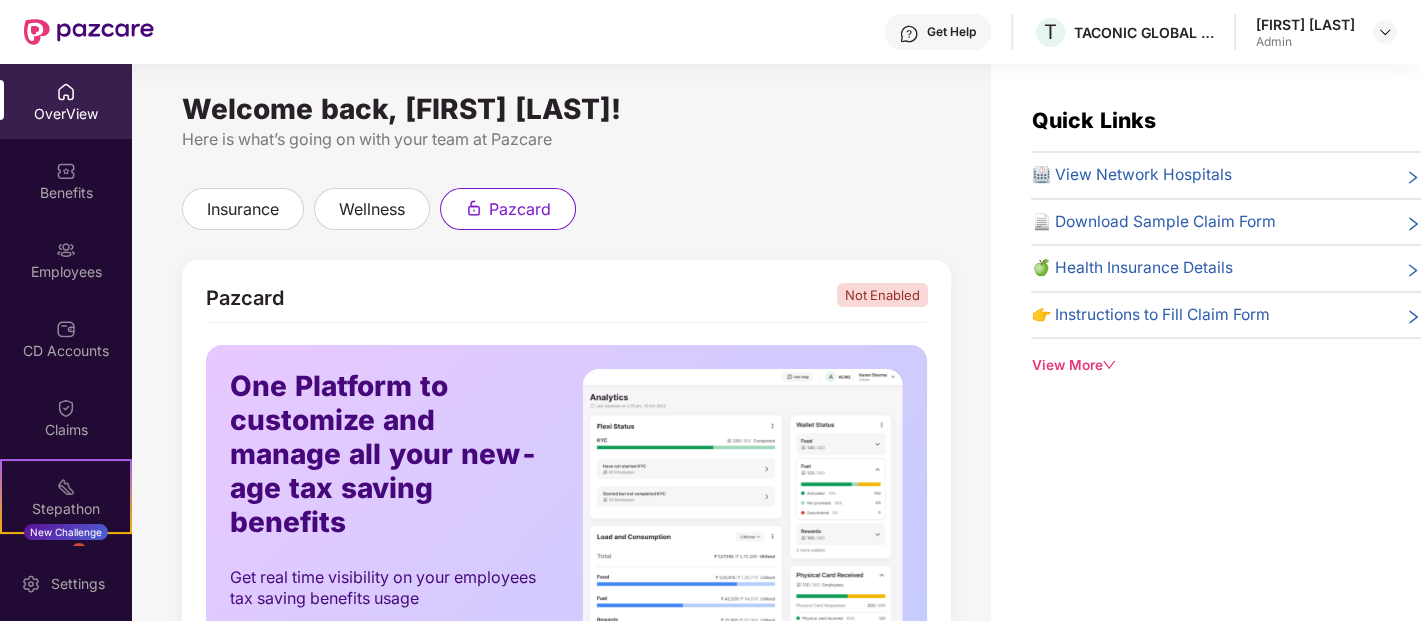 scroll, scrollTop: 0, scrollLeft: 0, axis: both 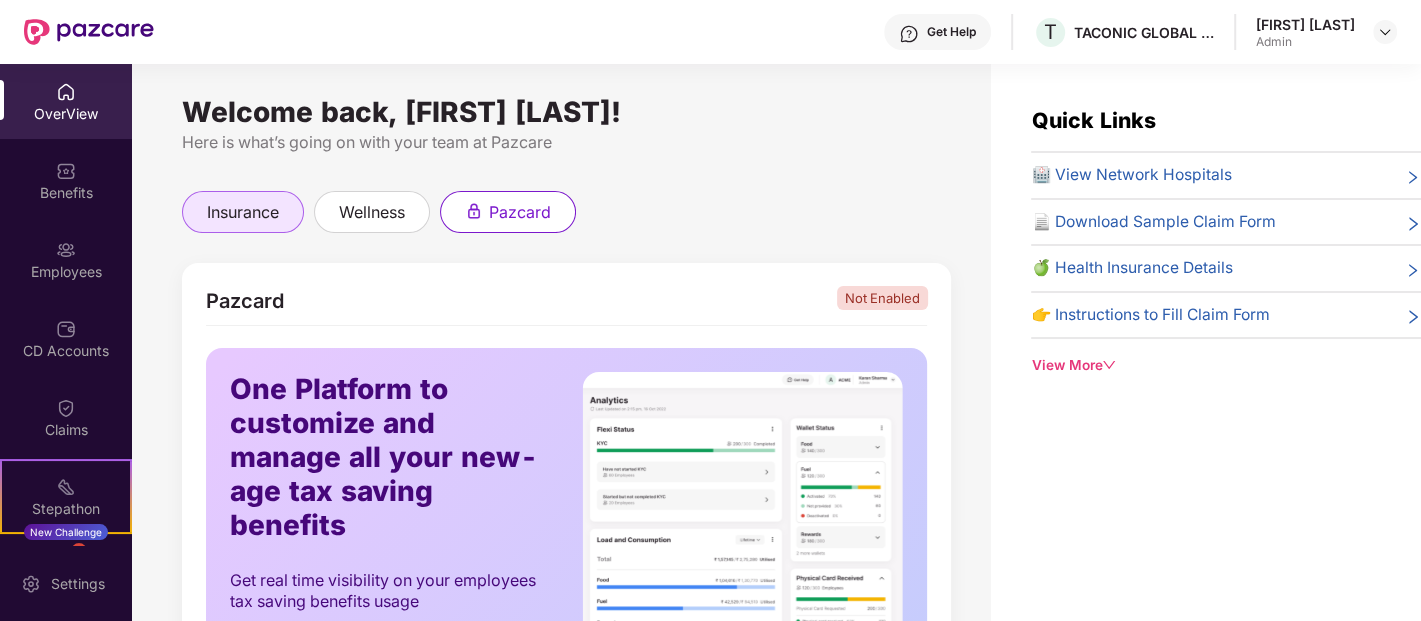 click on "insurance" at bounding box center [243, 212] 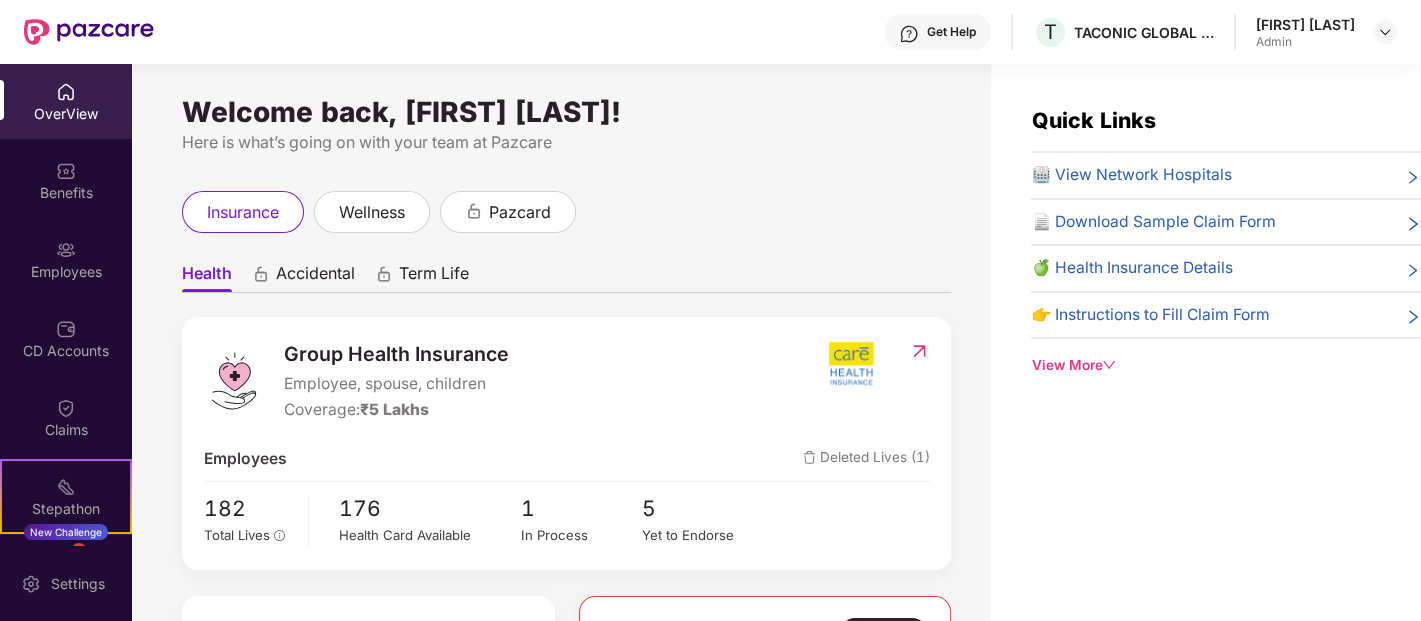 scroll, scrollTop: 111, scrollLeft: 0, axis: vertical 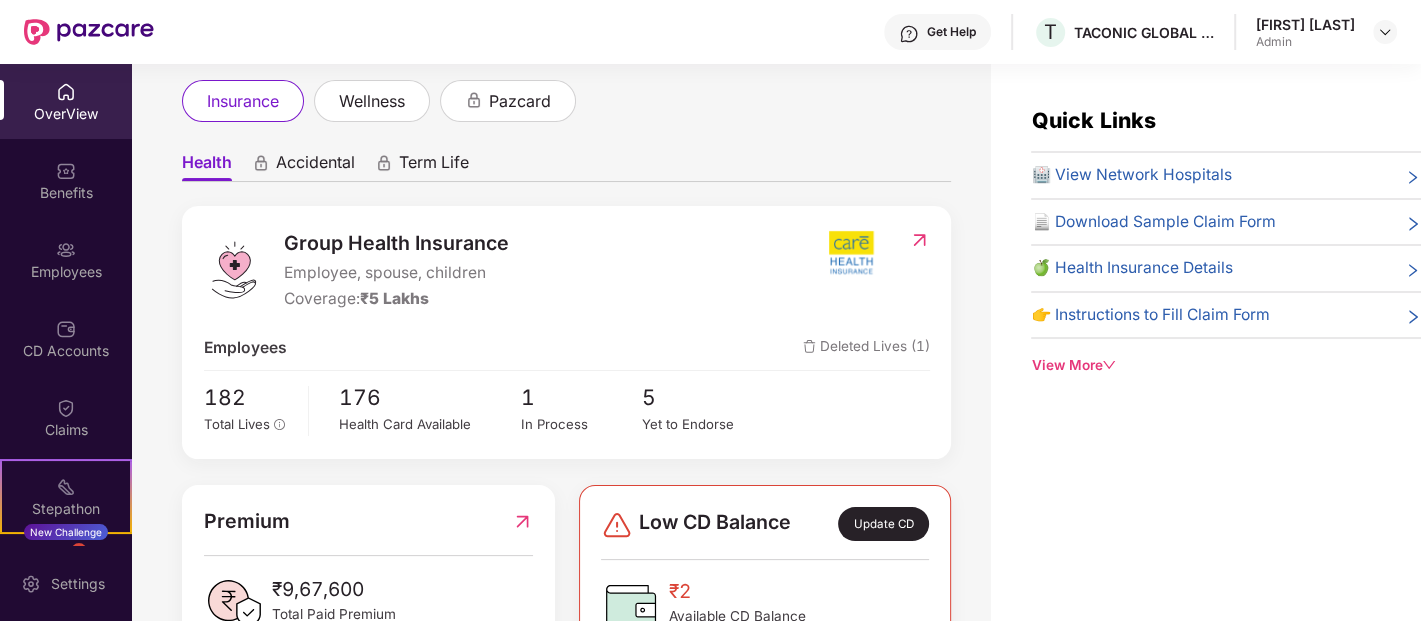 click at bounding box center (919, 240) 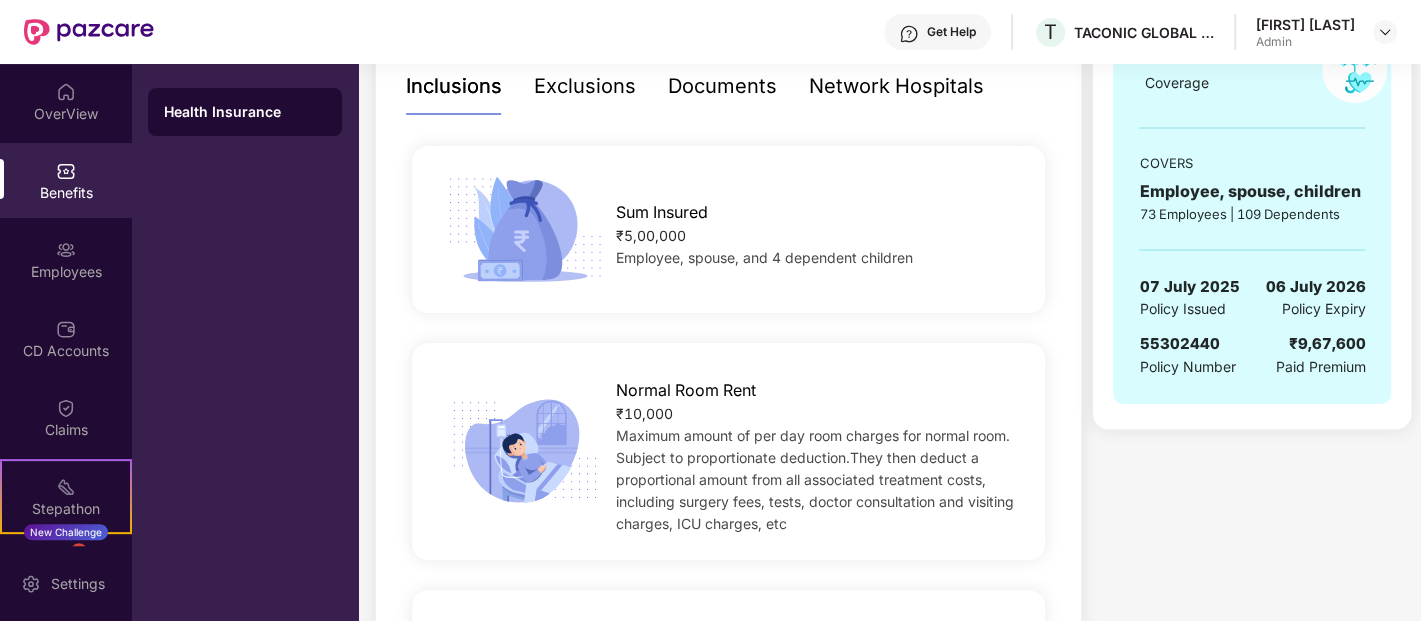 scroll, scrollTop: 0, scrollLeft: 0, axis: both 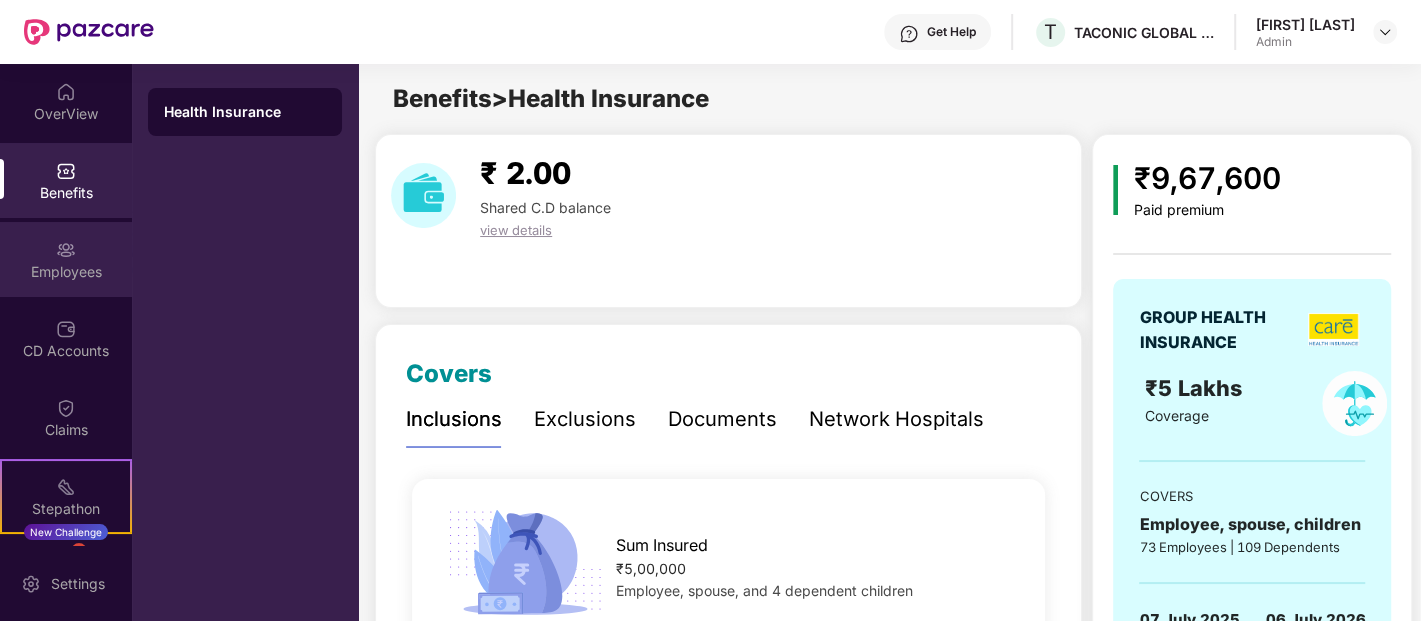 click on "Employees" at bounding box center (66, 259) 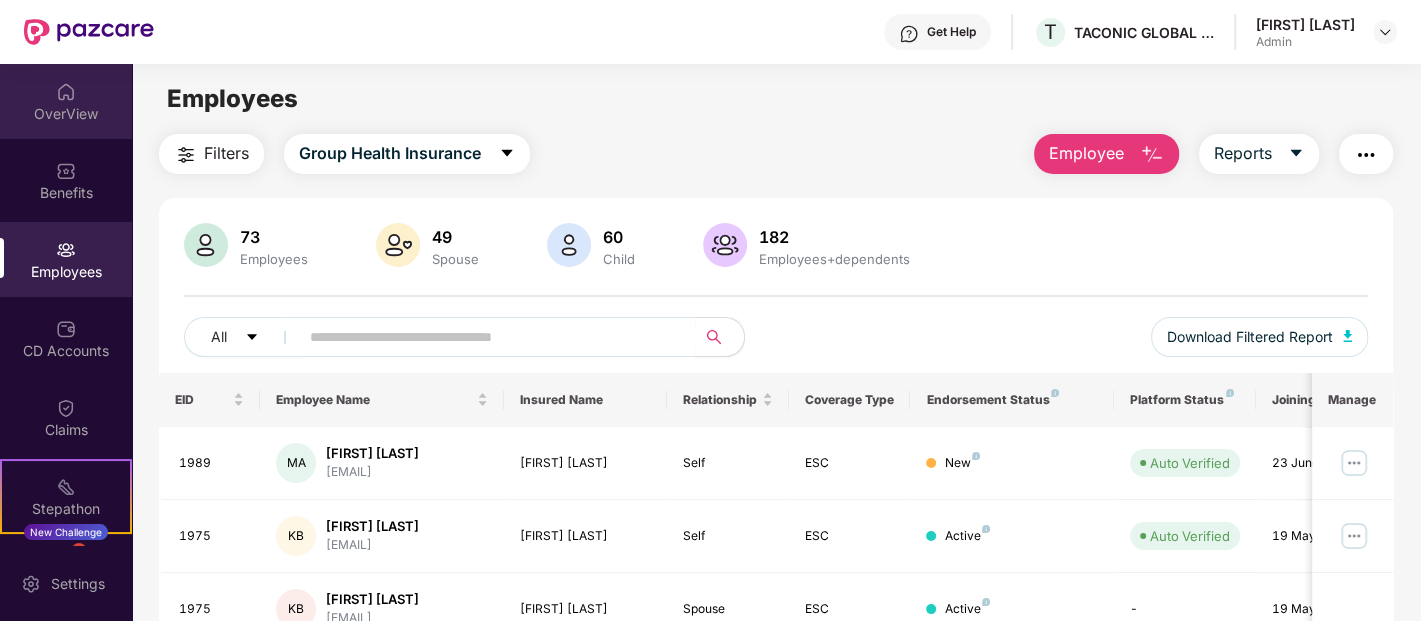 click on "OverView" at bounding box center (66, 101) 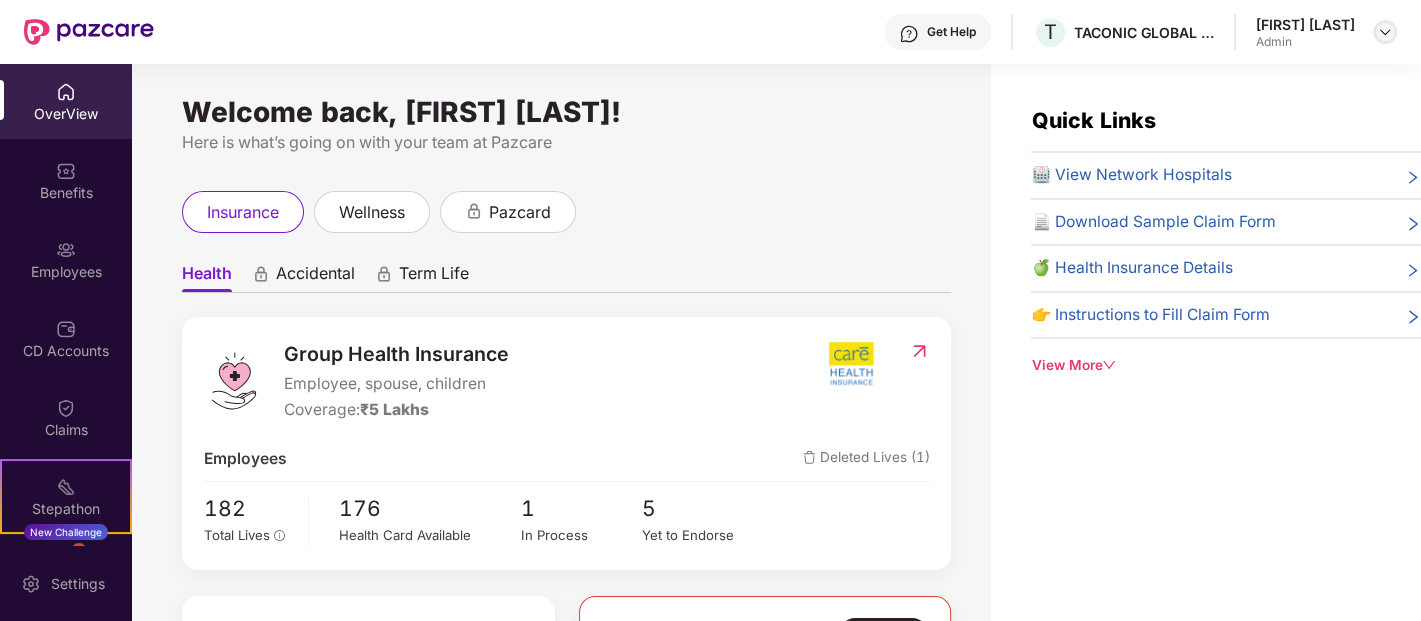 click at bounding box center (1385, 32) 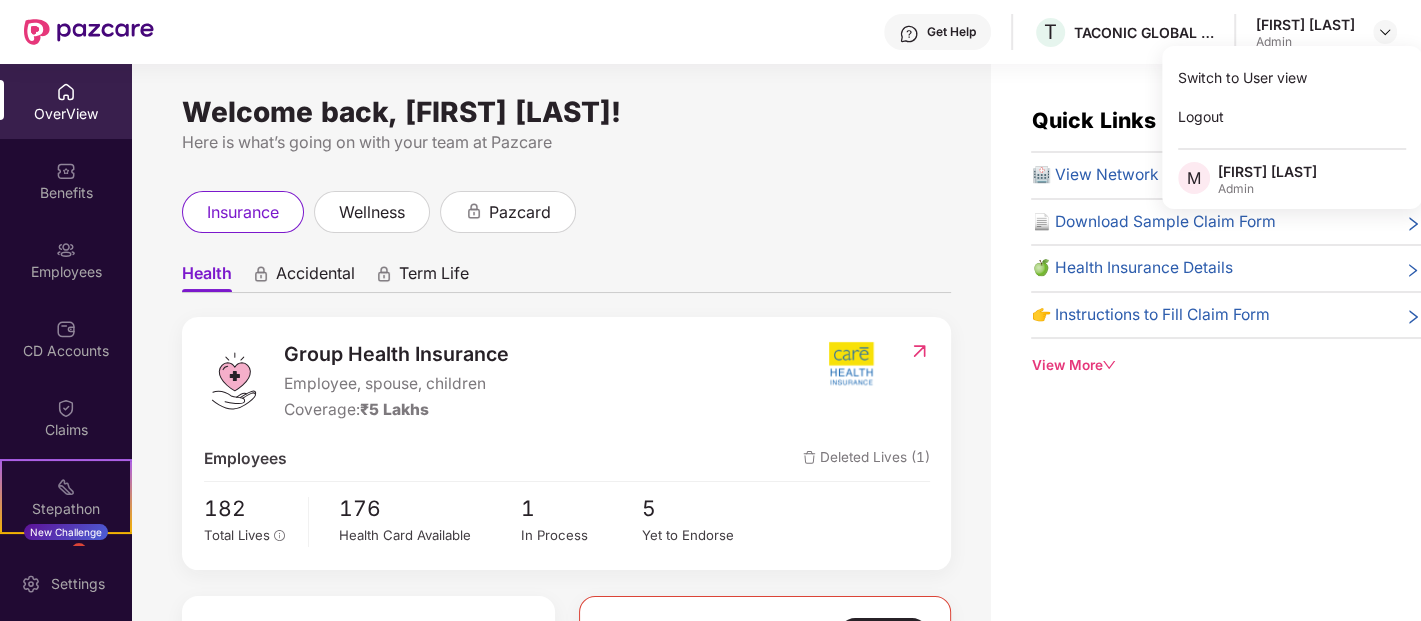 click on "Quick Links 🏥 View Network Hospitals 📄 Download Sample Claim Form 🍏 Health Insurance Details 👉 Instructions to Fill Claim Form View More" at bounding box center (1206, 374) 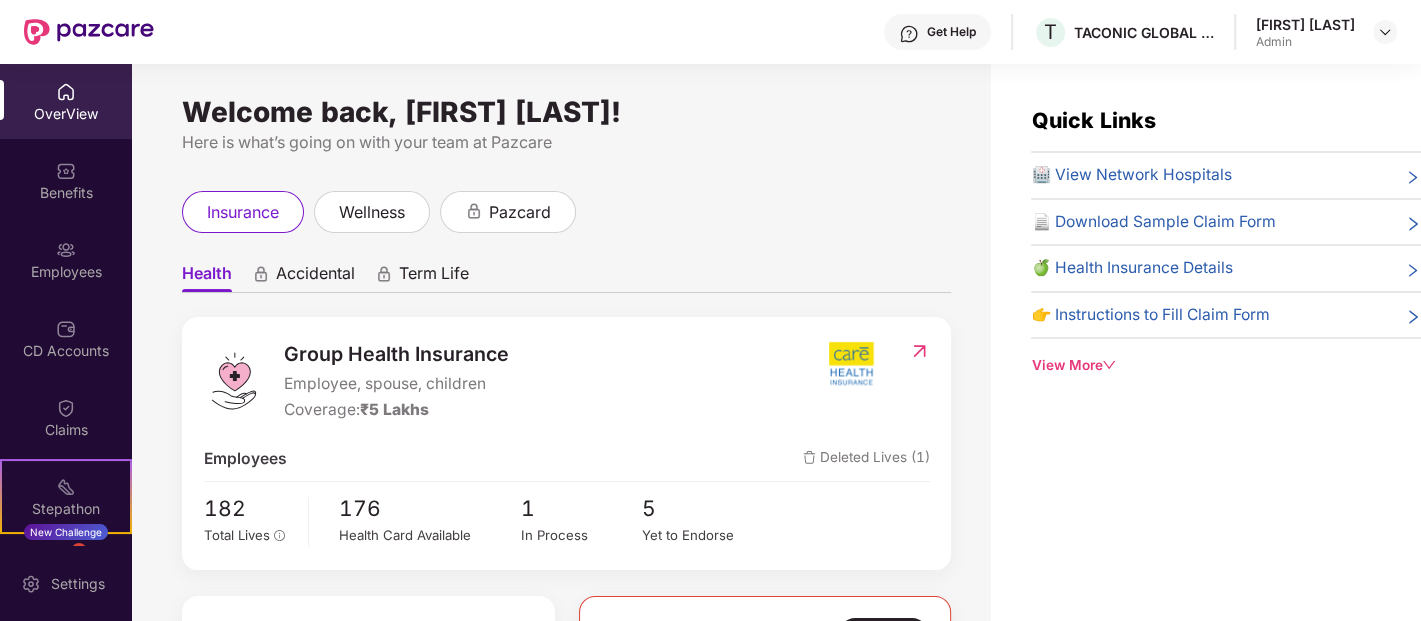 click on "🍏 Health Insurance Details" at bounding box center (1226, 268) 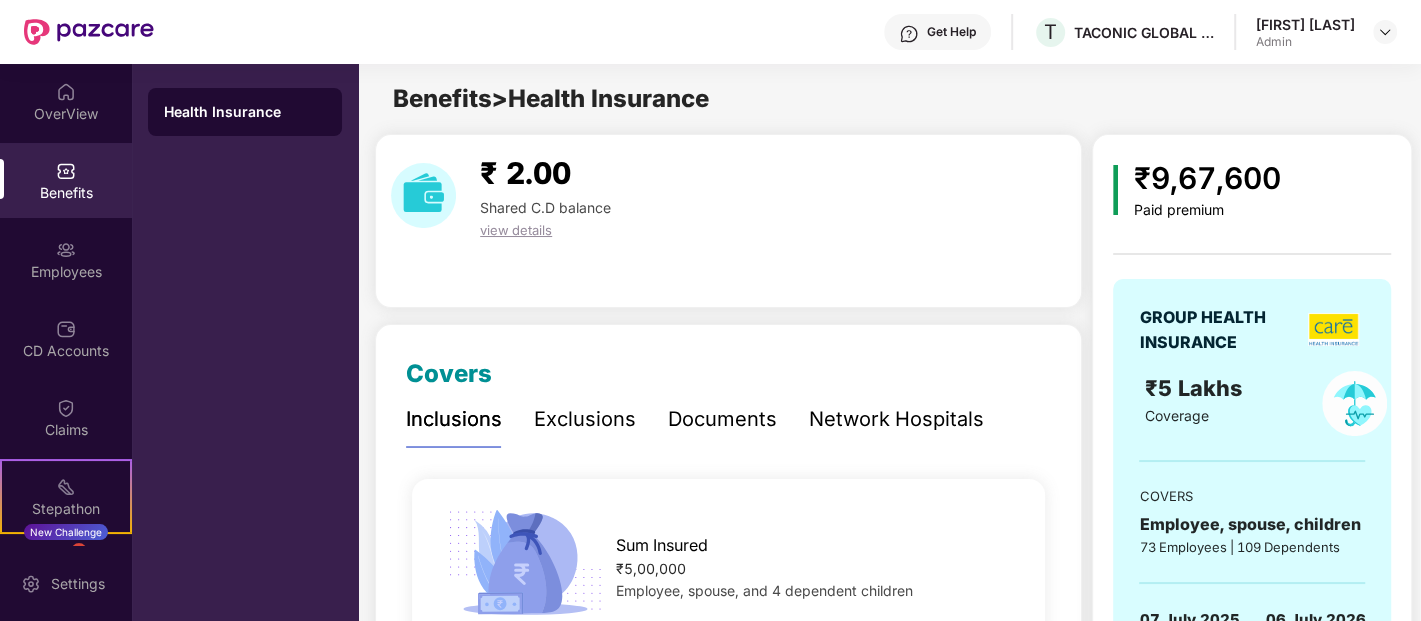 click on "Exclusions" at bounding box center [585, 419] 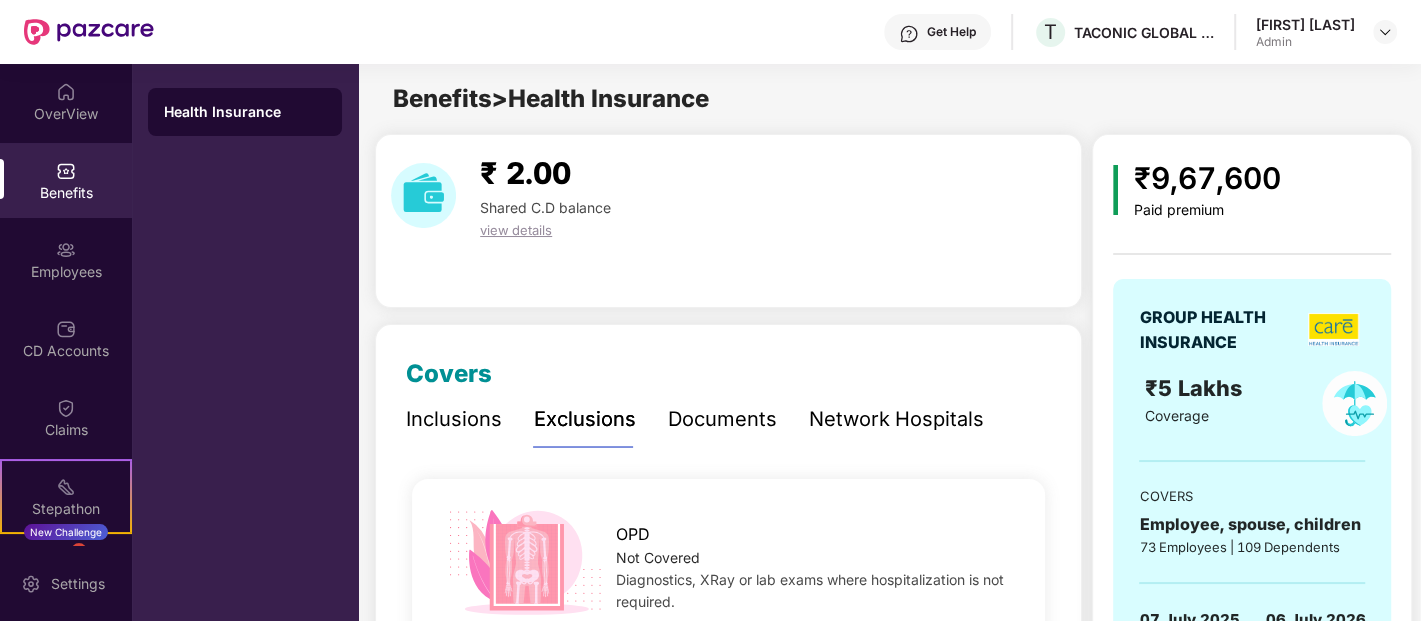 click on "Inclusions" at bounding box center (454, 419) 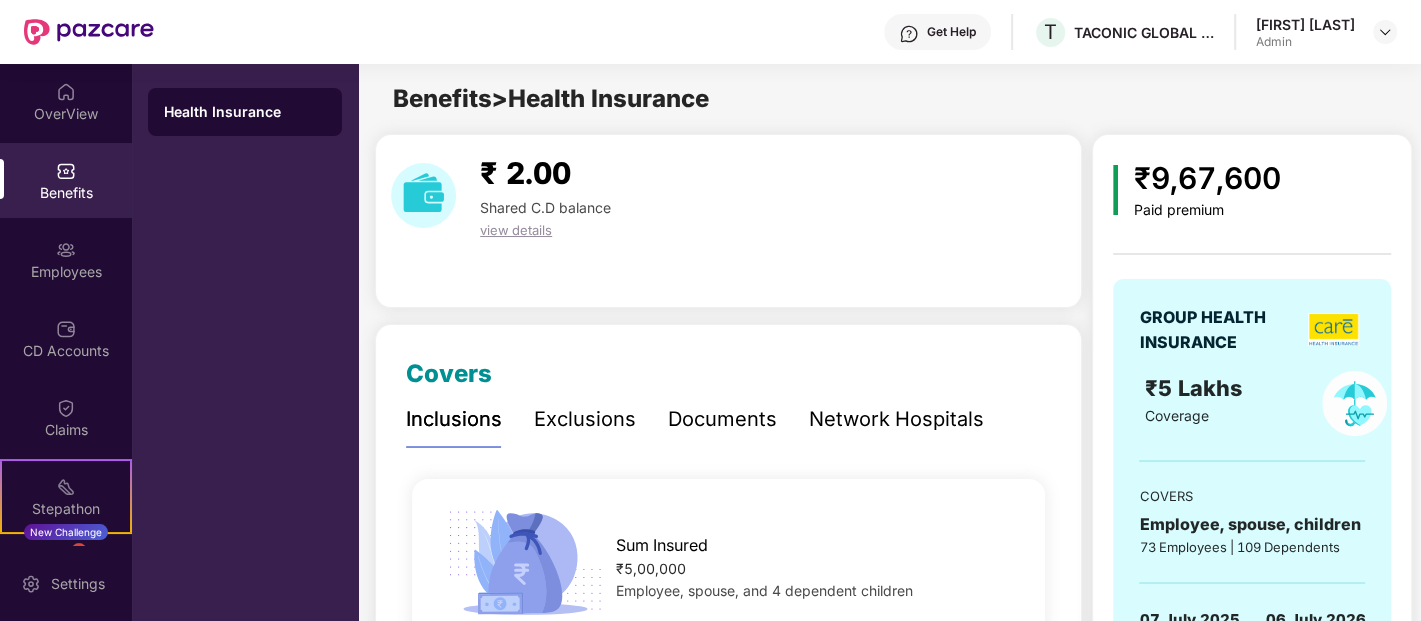 click on "Documents" at bounding box center (722, 419) 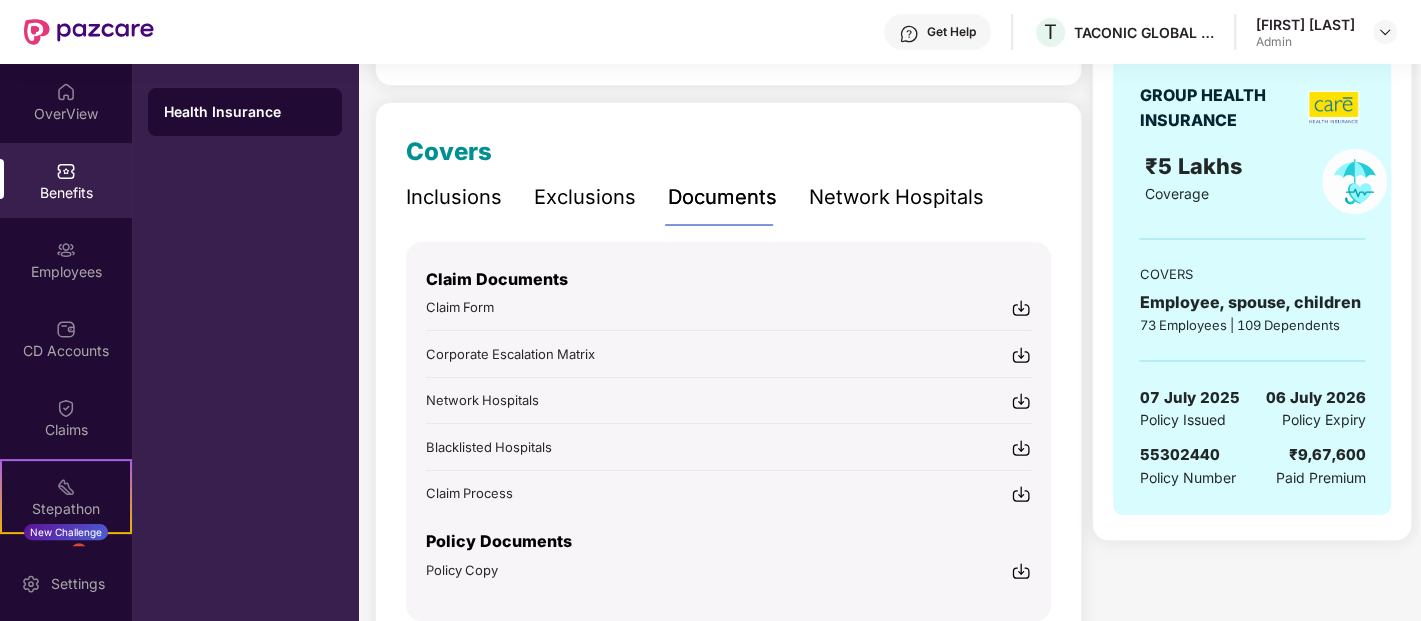 scroll, scrollTop: 311, scrollLeft: 0, axis: vertical 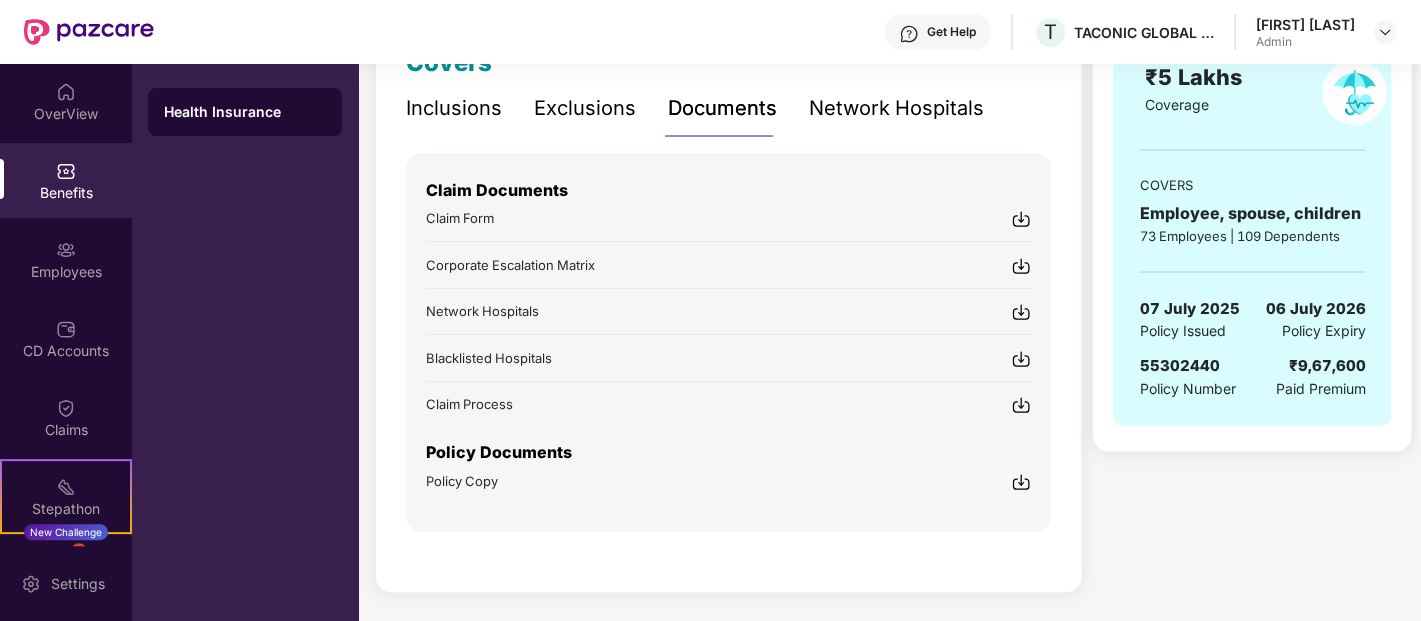 click on "Policy Copy" at bounding box center [462, 481] 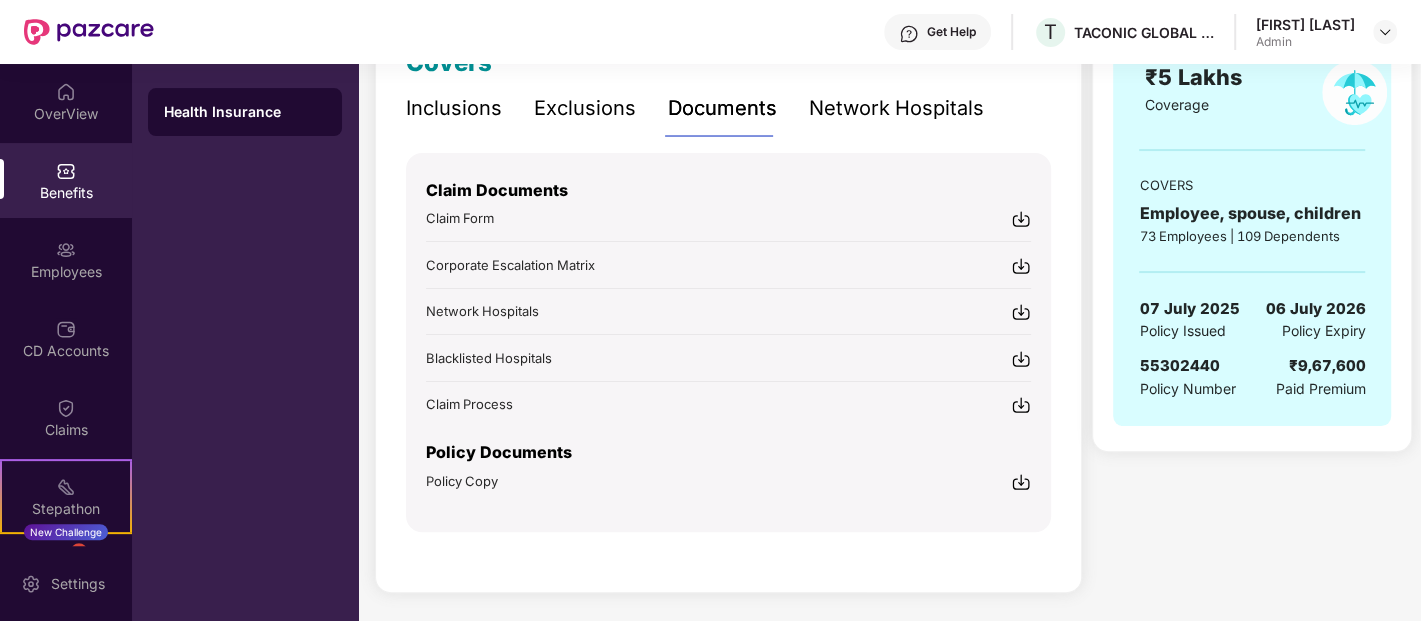 scroll, scrollTop: 0, scrollLeft: 0, axis: both 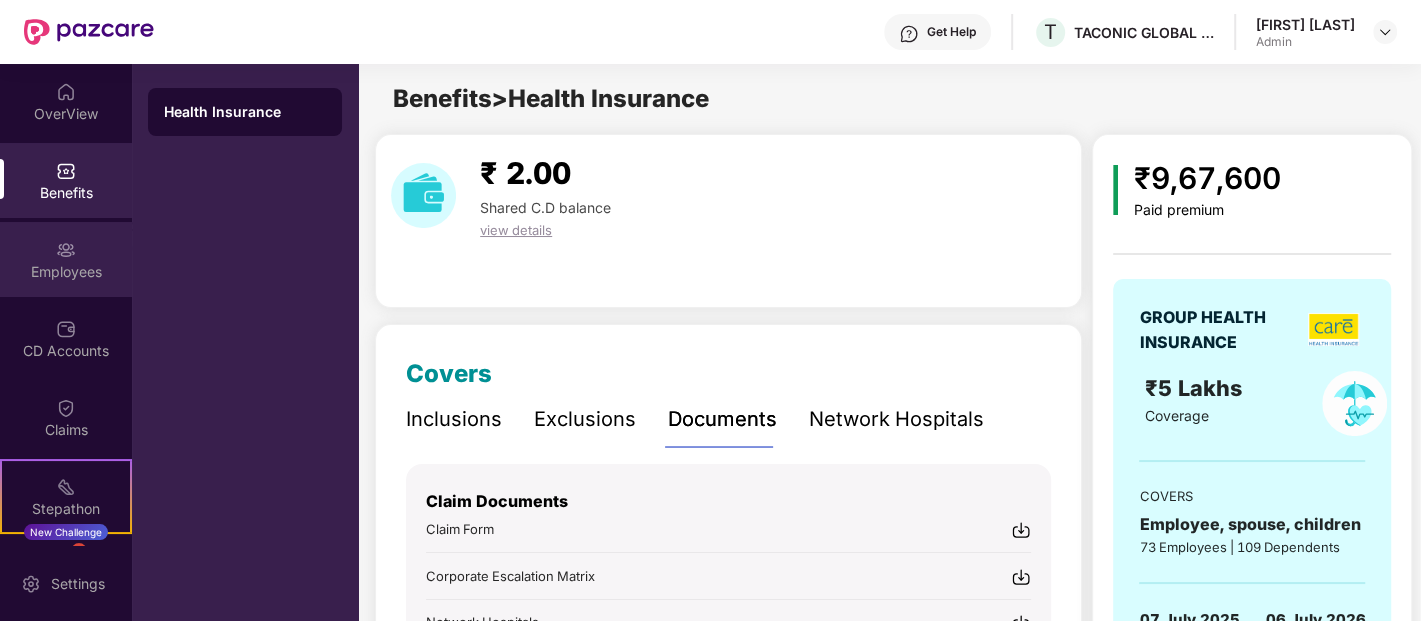 click on "Employees" at bounding box center [66, 272] 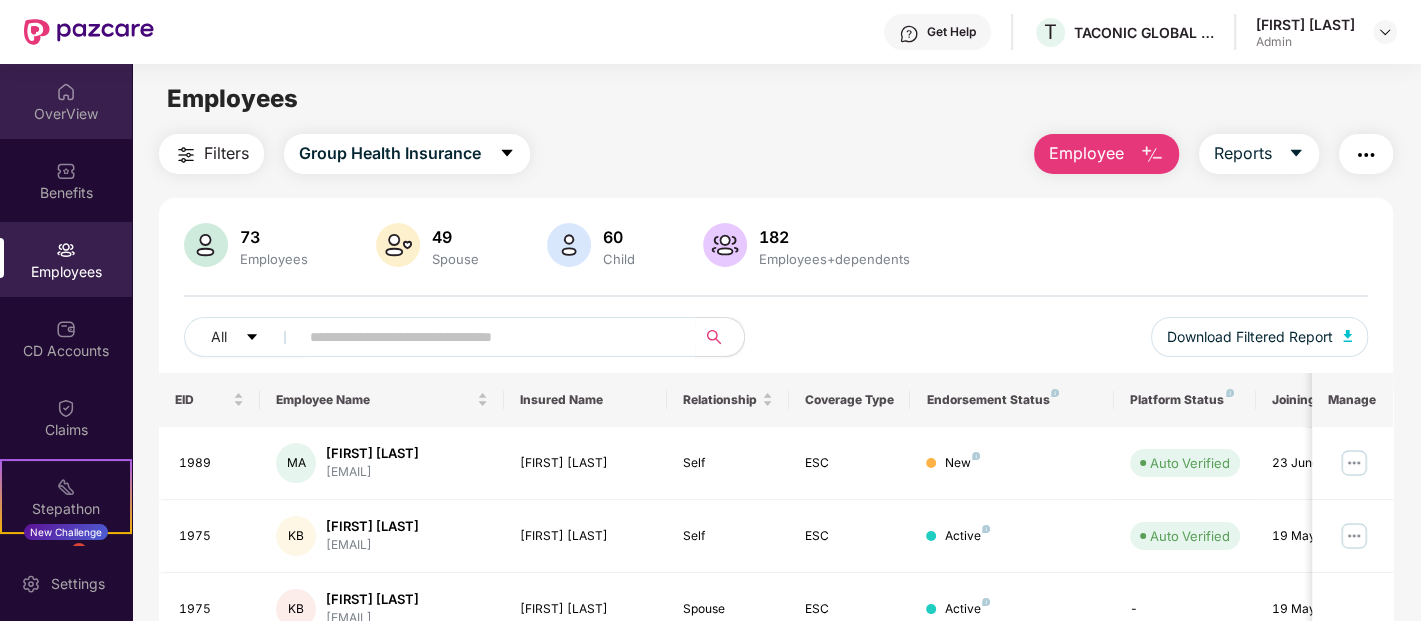 click on "OverView" at bounding box center [66, 114] 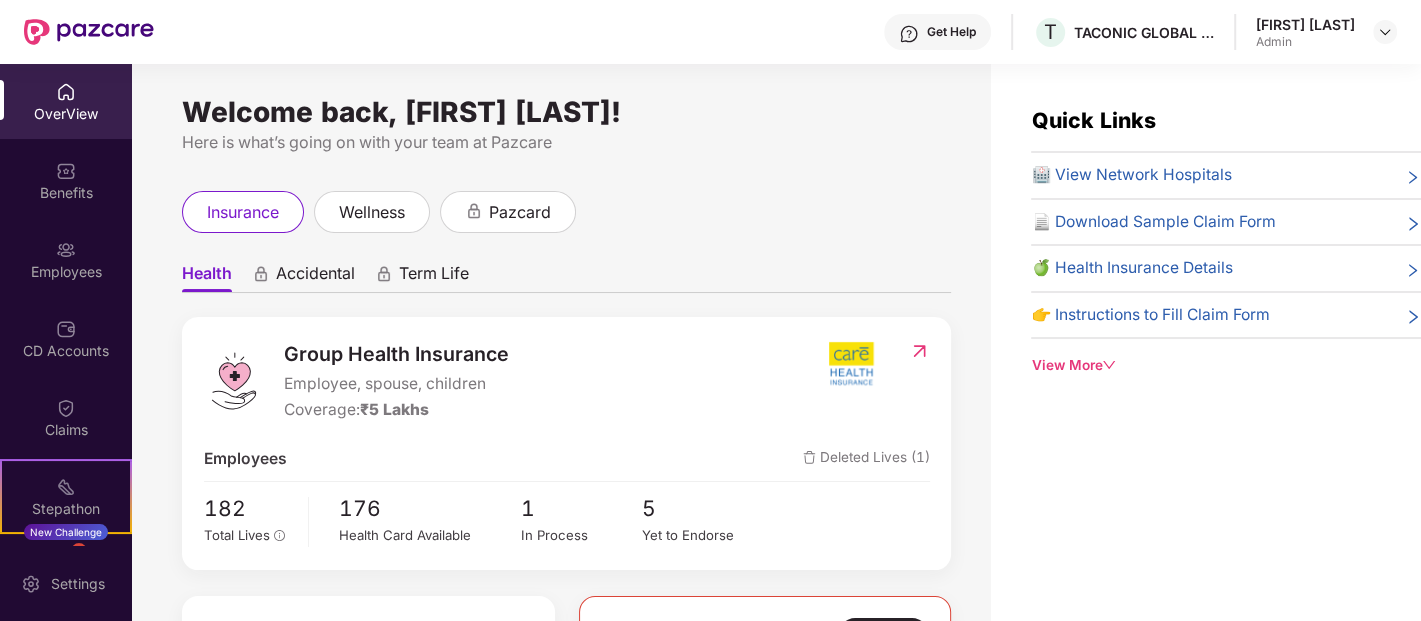 click on "View More" at bounding box center (1226, 365) 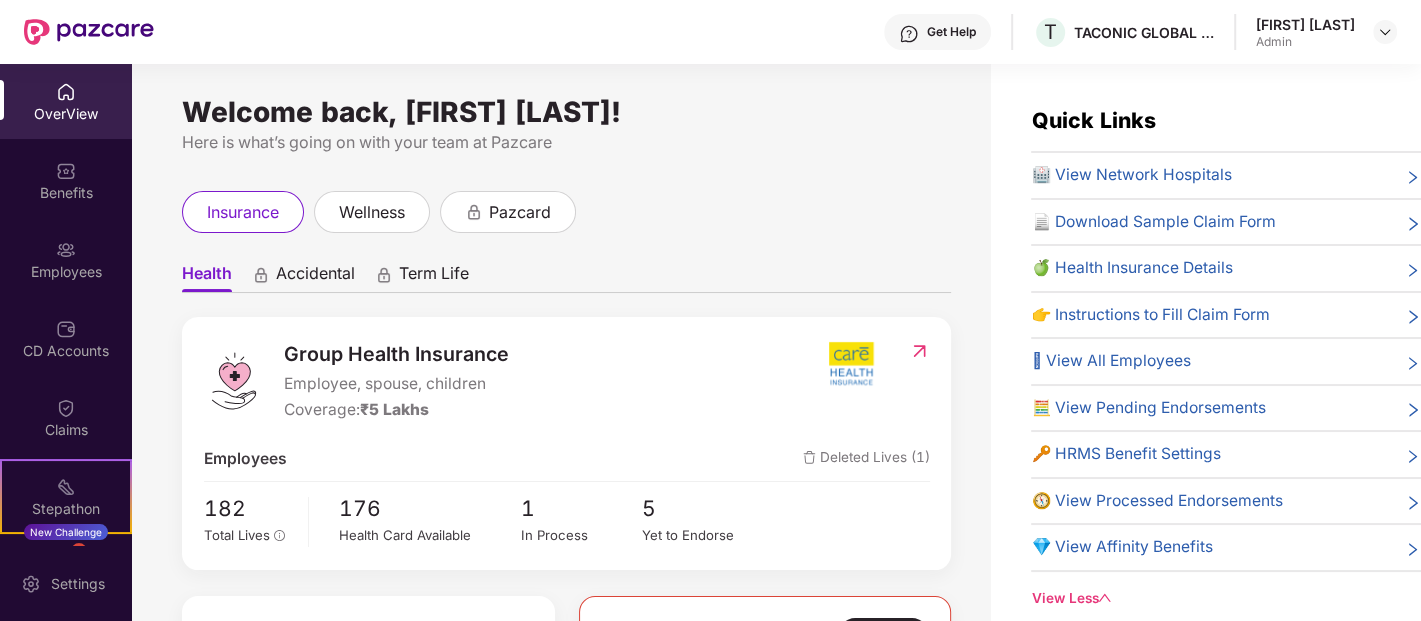 scroll, scrollTop: 63, scrollLeft: 0, axis: vertical 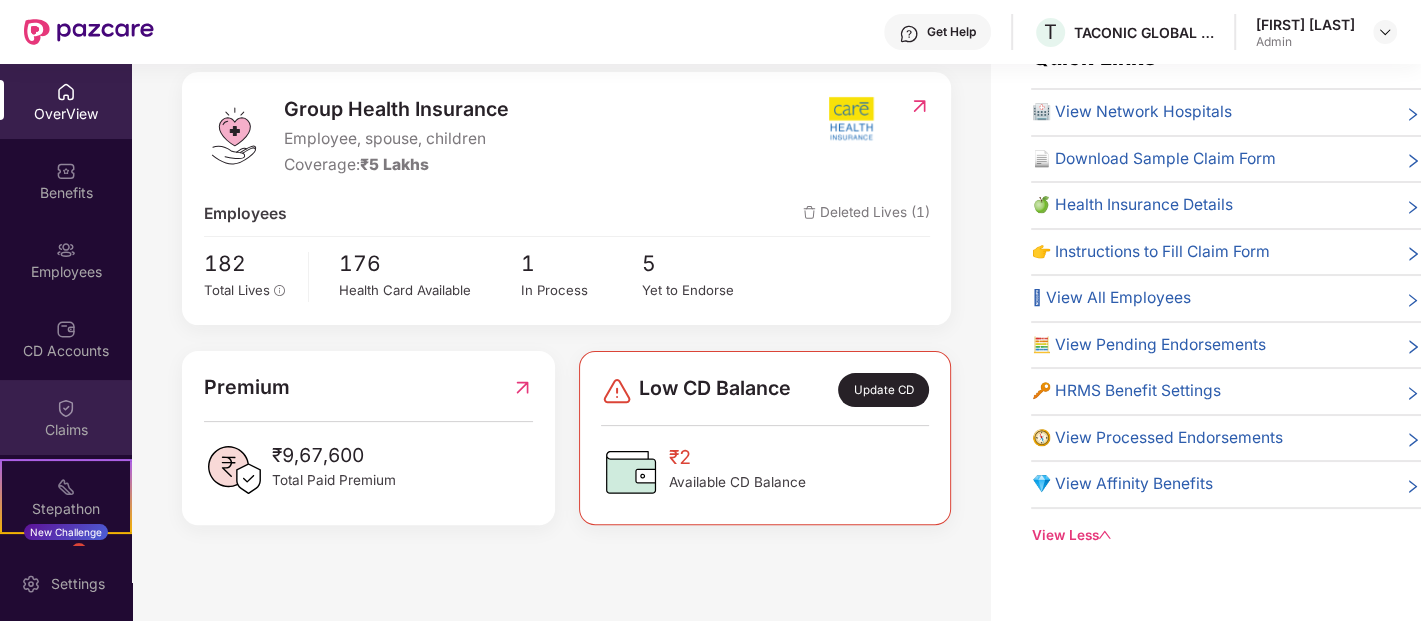 click on "Claims" at bounding box center (66, 430) 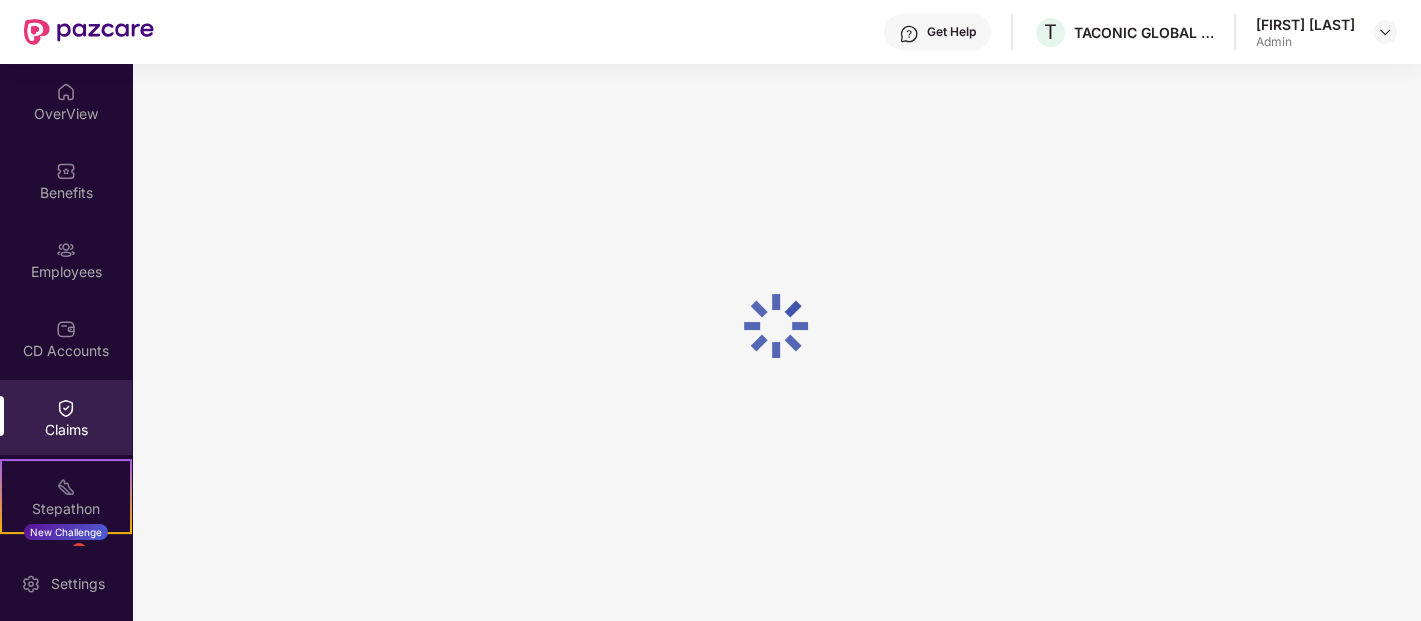 scroll, scrollTop: 0, scrollLeft: 0, axis: both 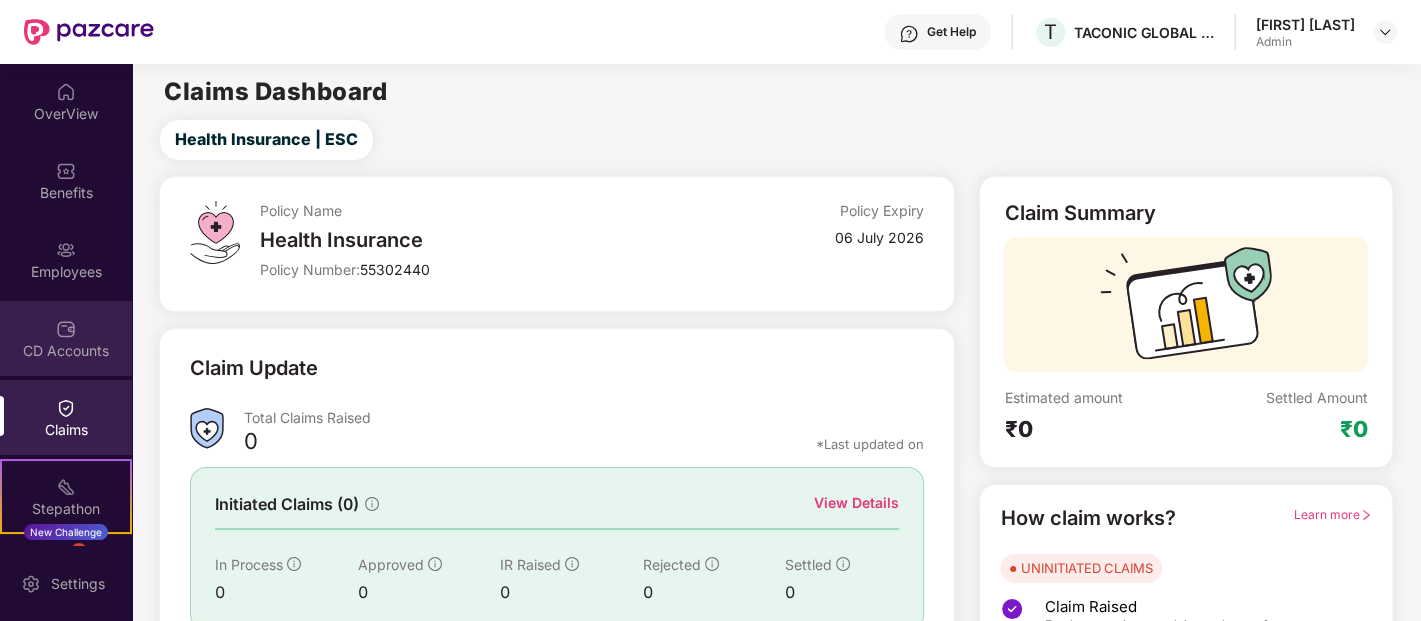 click on "CD Accounts" at bounding box center (66, 351) 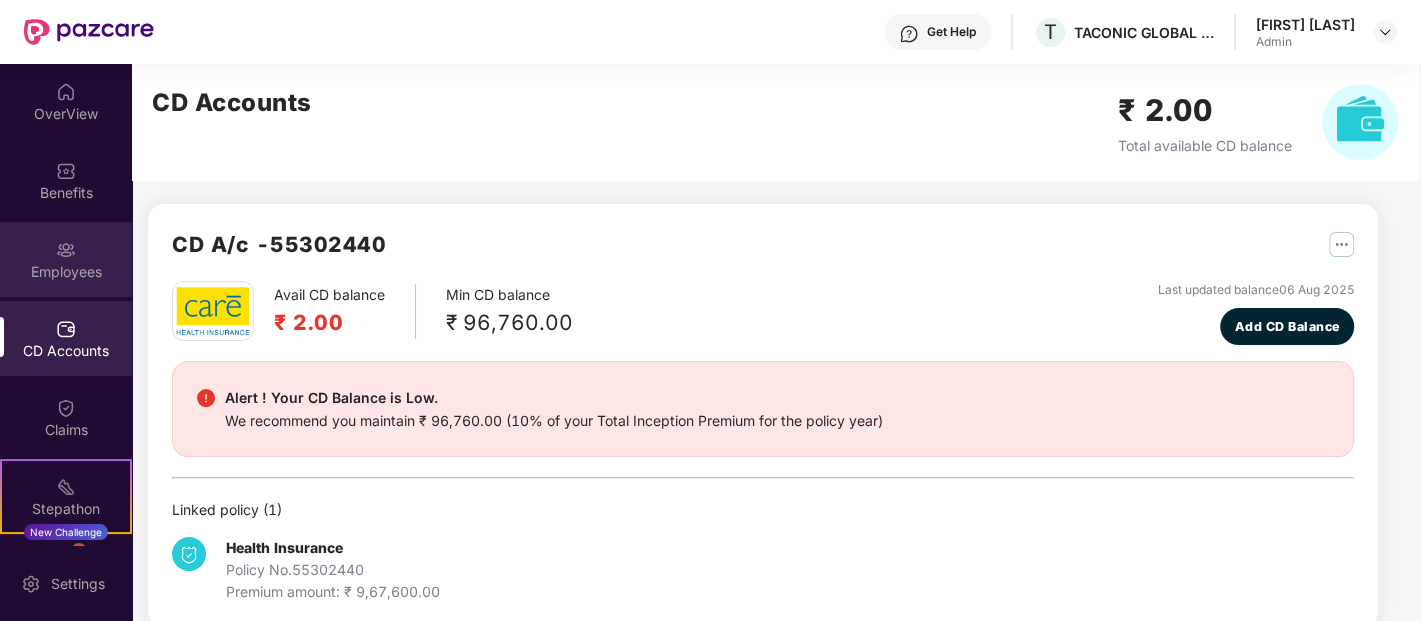 click at bounding box center [66, 250] 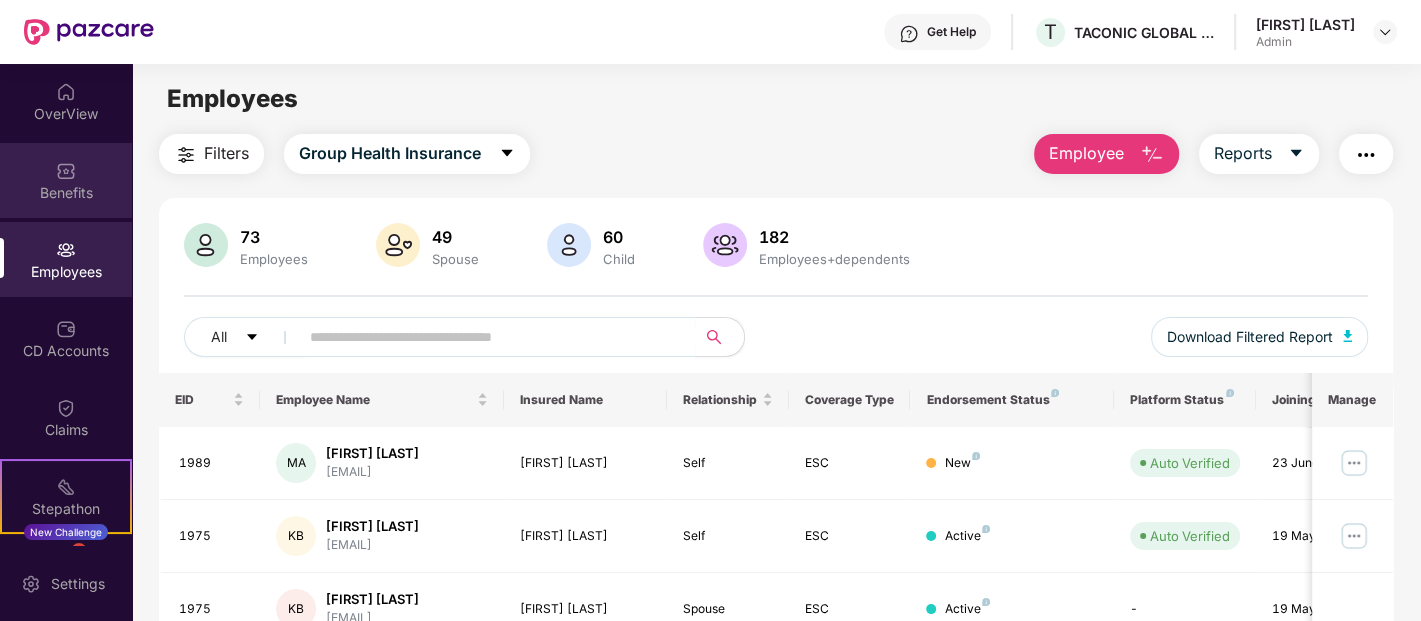 click on "Benefits" at bounding box center (66, 180) 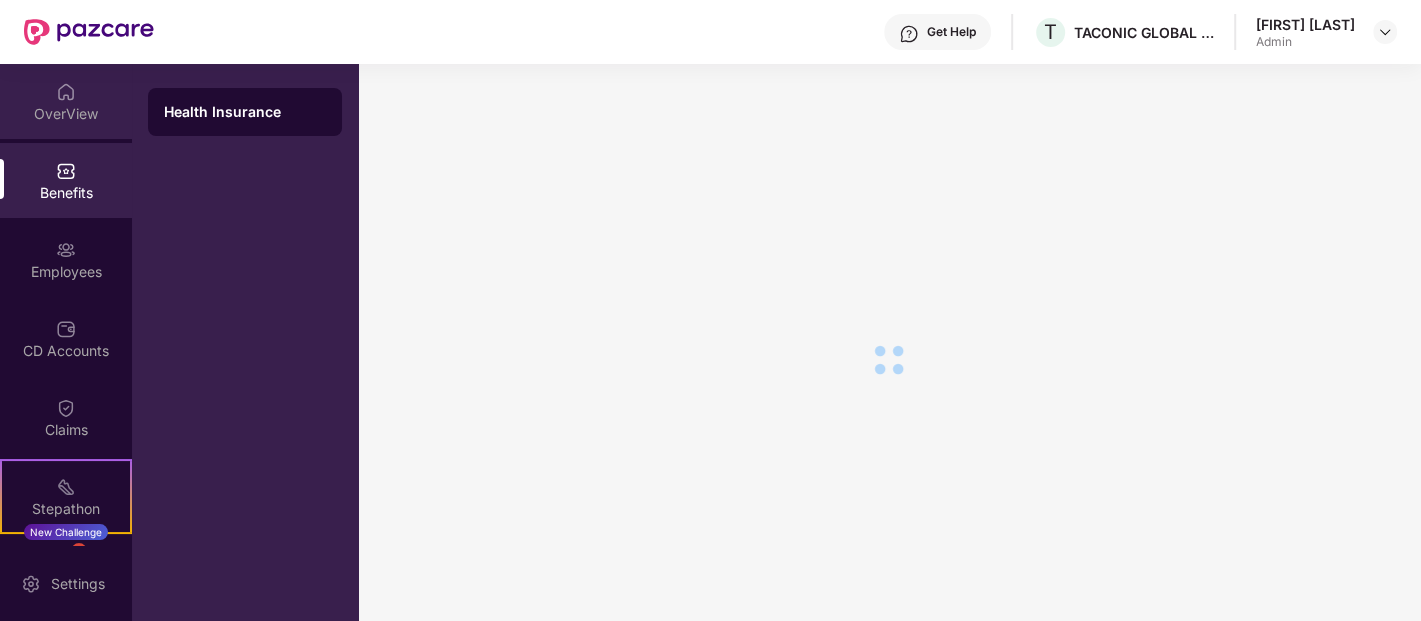 click on "OverView" at bounding box center [66, 114] 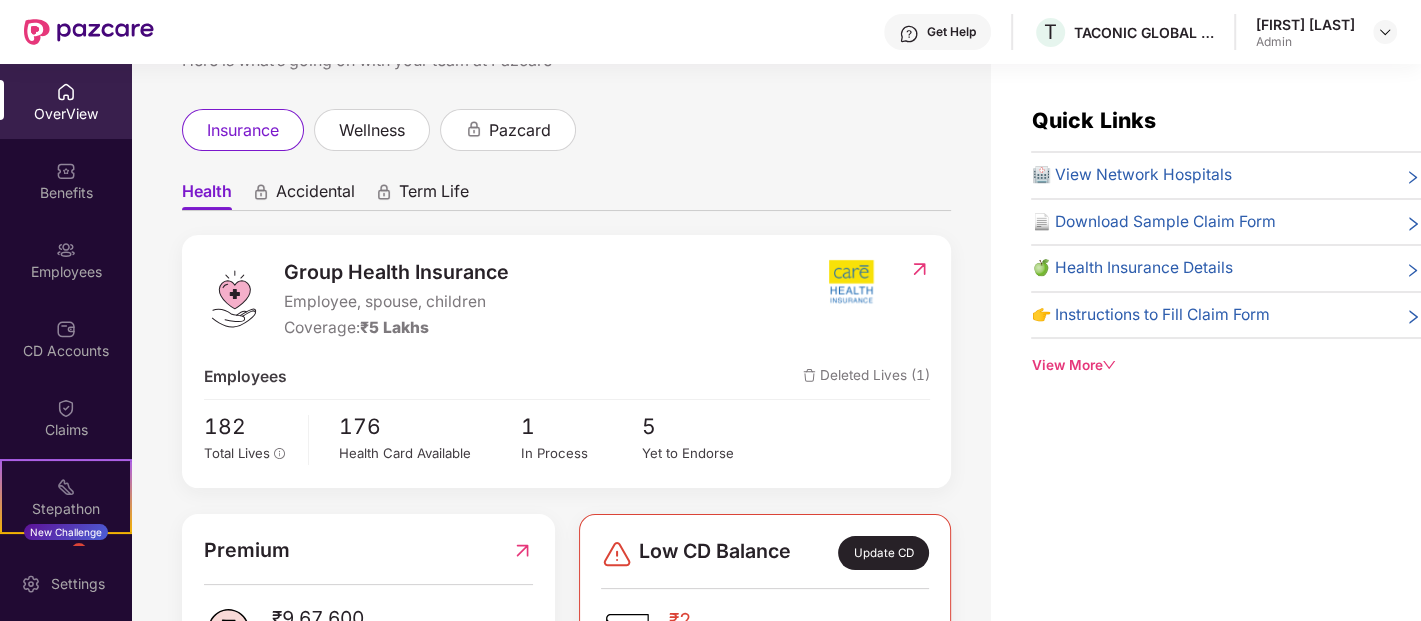 scroll, scrollTop: 0, scrollLeft: 0, axis: both 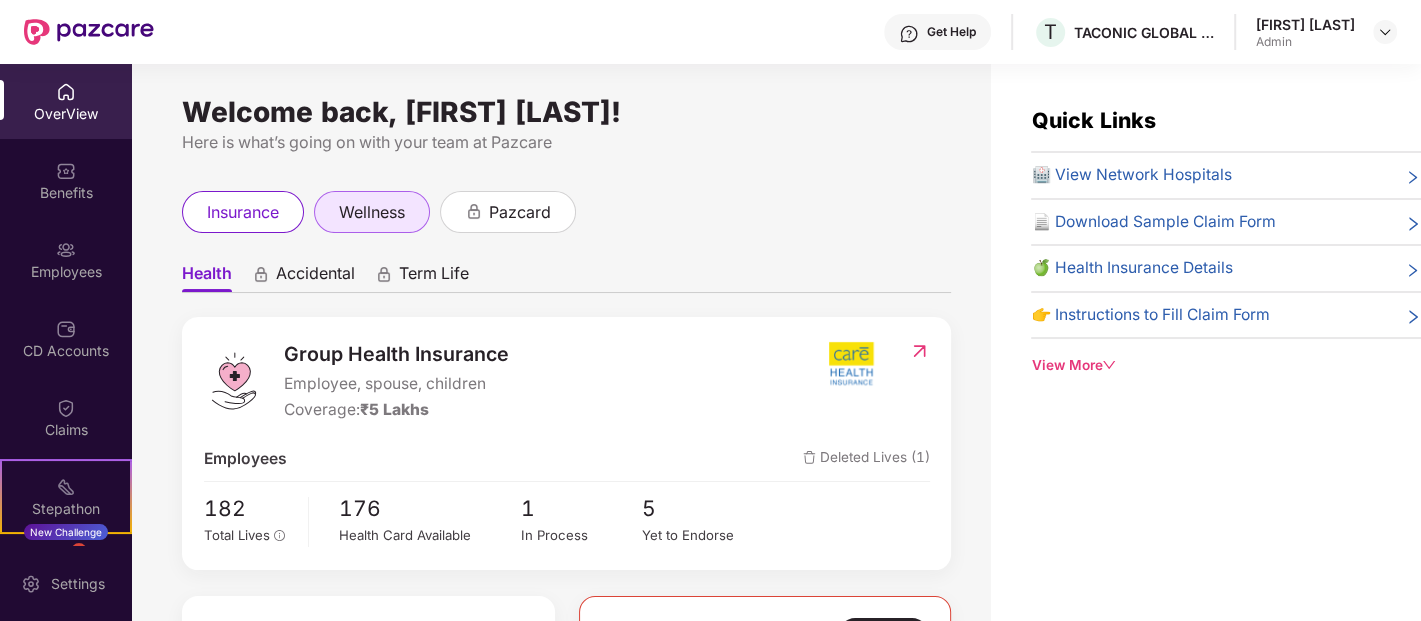 click on "wellness" at bounding box center [372, 212] 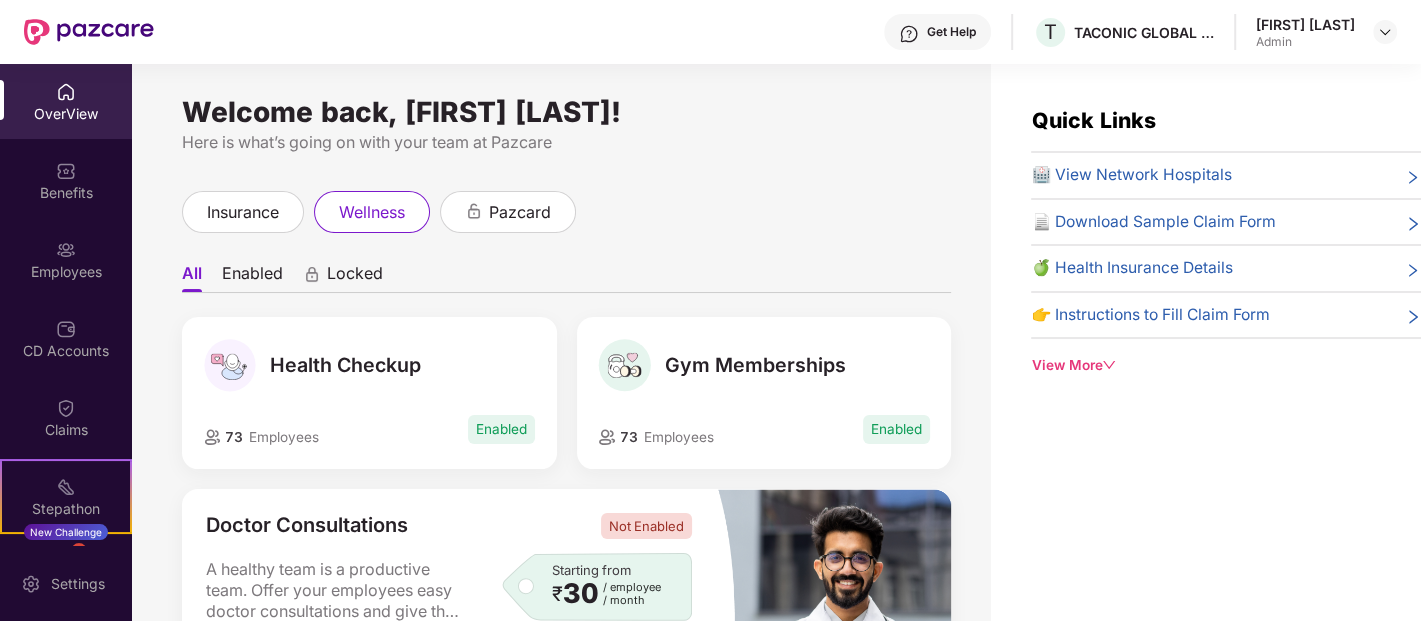 click on "[FIRST] [LAST]" at bounding box center (1305, 24) 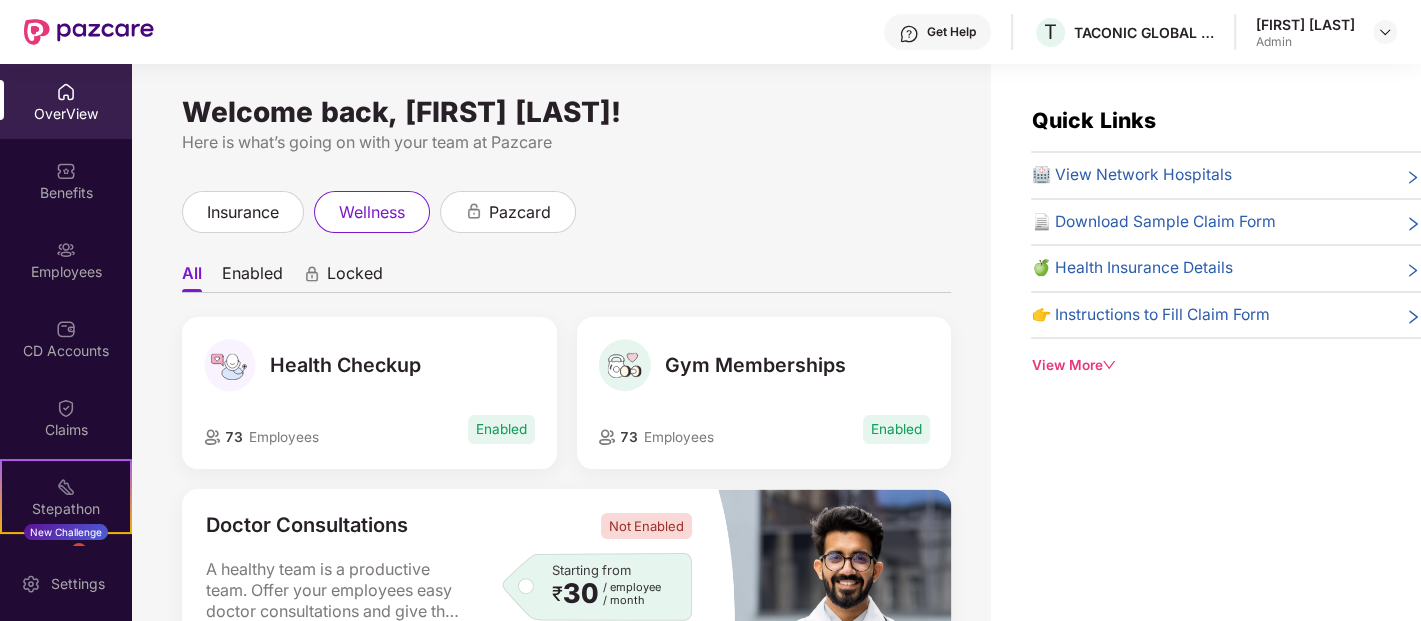 click on "[FIRST] [LAST] Admin" at bounding box center [1326, 32] 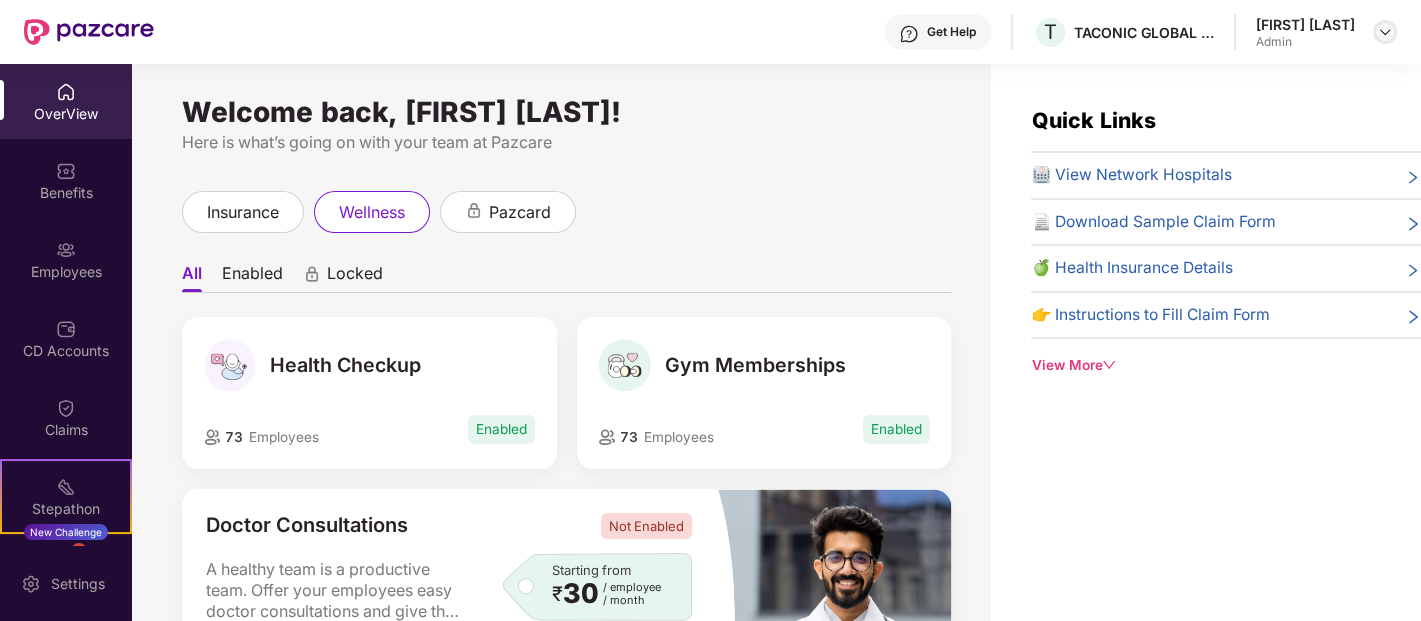 click at bounding box center (1385, 32) 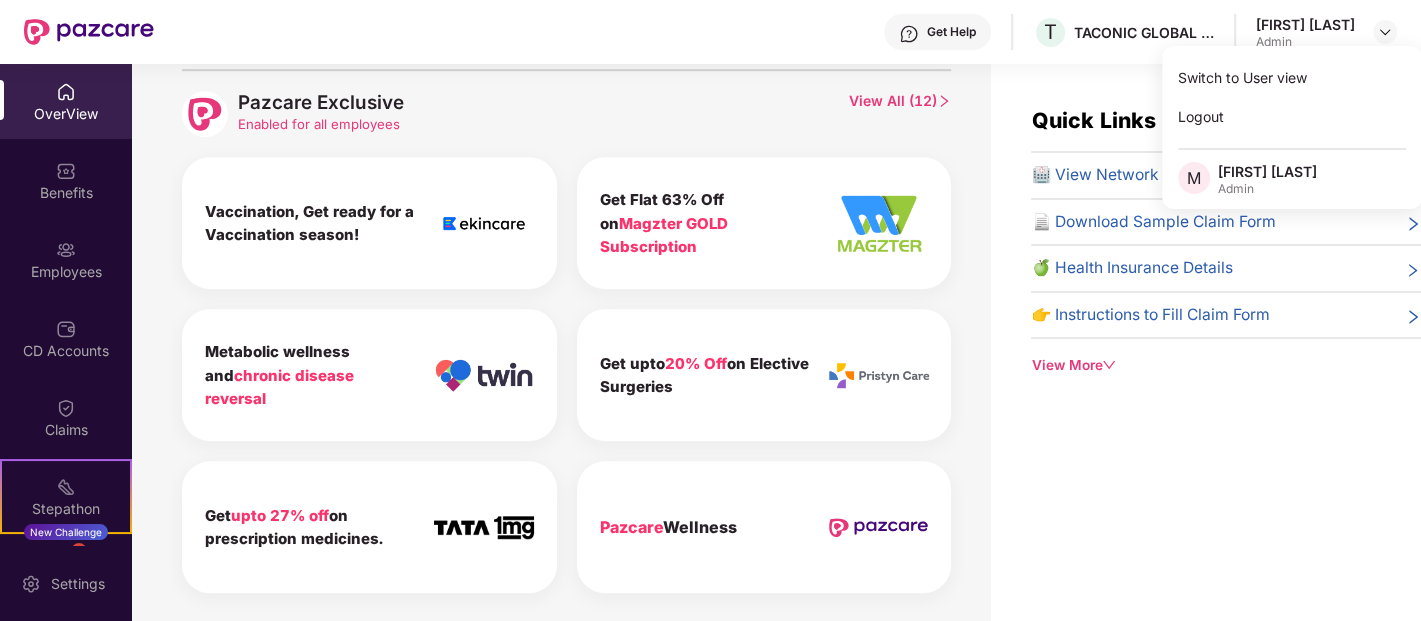 scroll, scrollTop: 990, scrollLeft: 0, axis: vertical 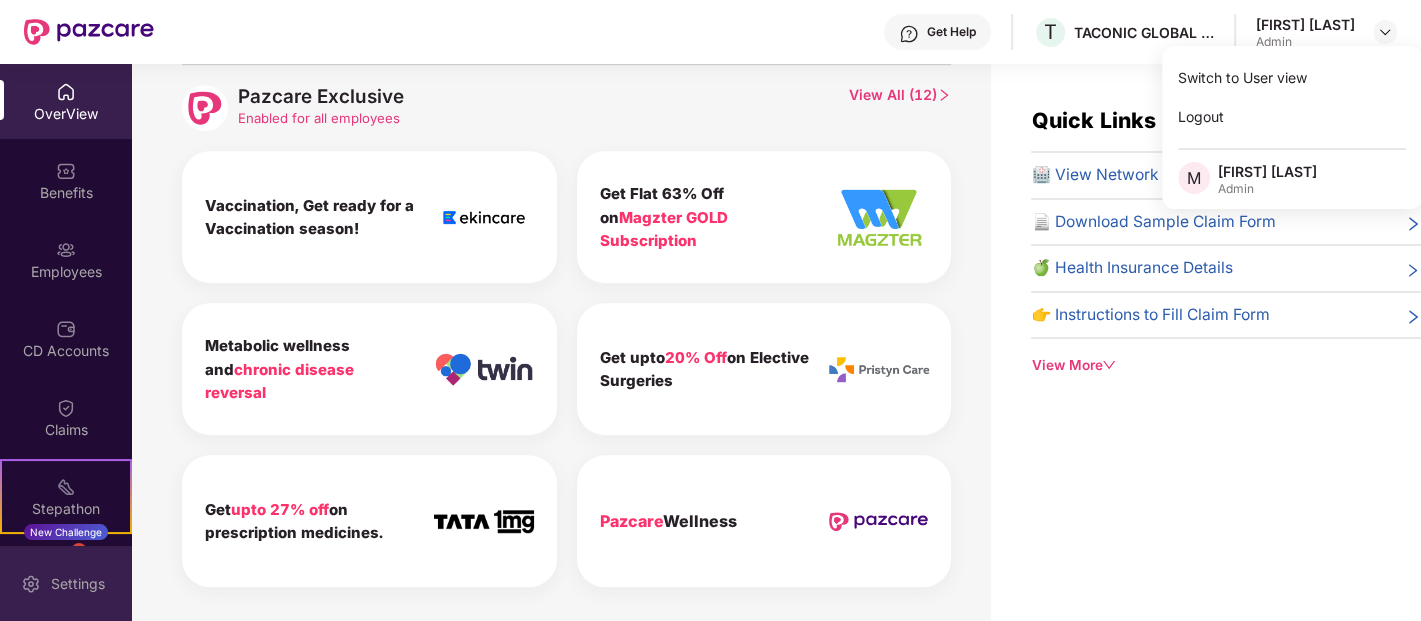 click on "Settings" at bounding box center (78, 584) 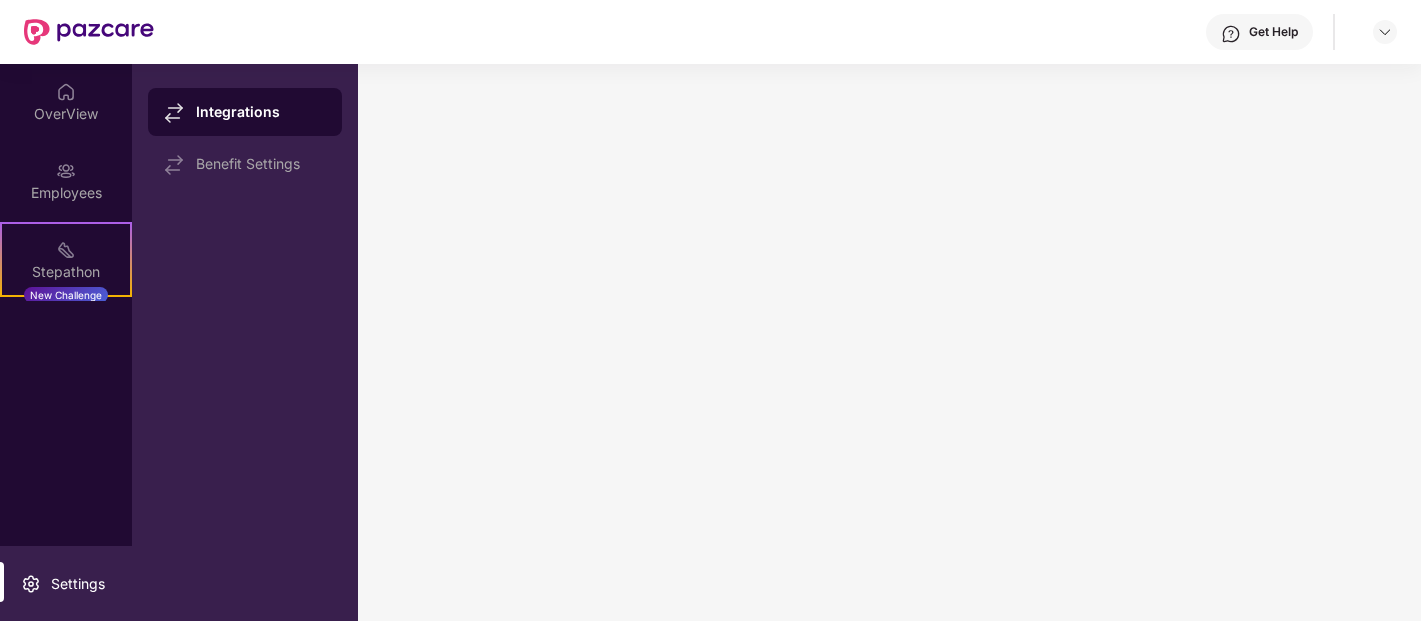 scroll, scrollTop: 0, scrollLeft: 0, axis: both 